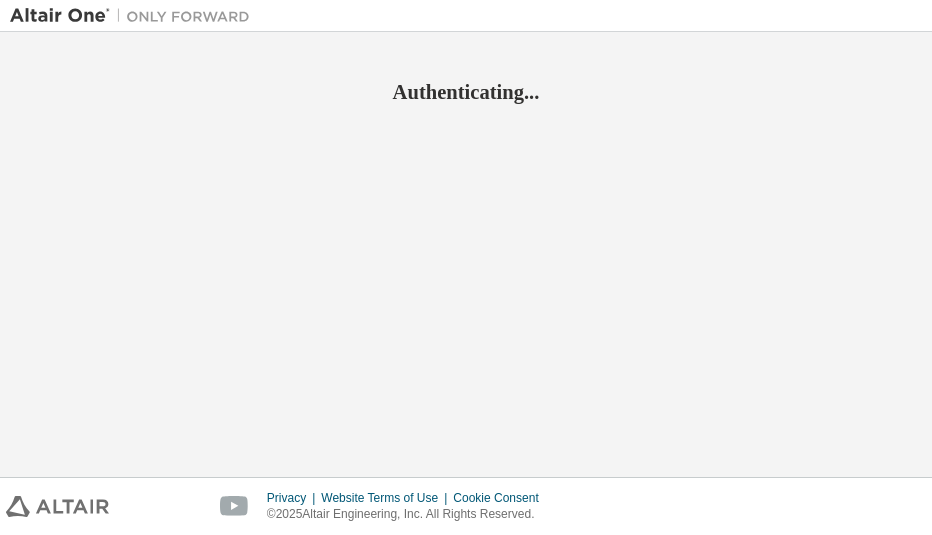 scroll, scrollTop: 0, scrollLeft: 0, axis: both 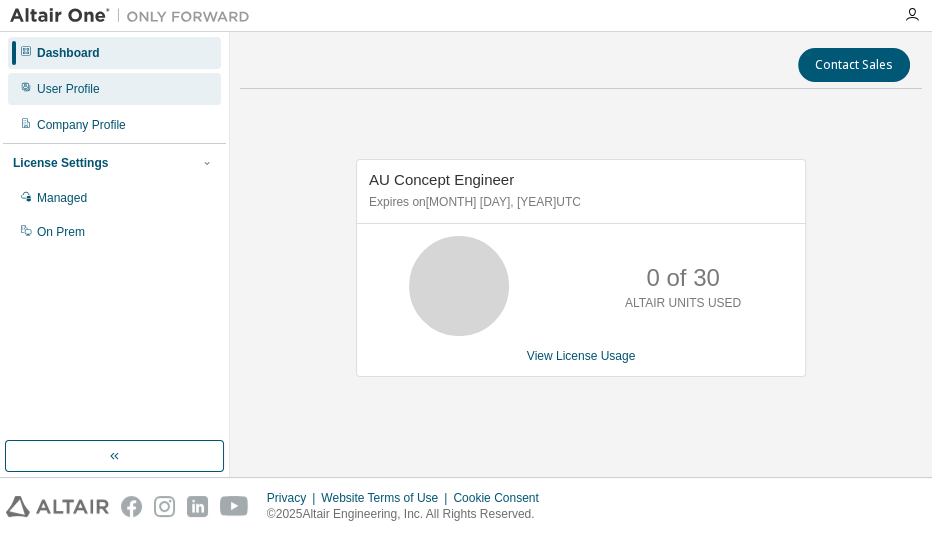click on "User Profile" at bounding box center [68, 89] 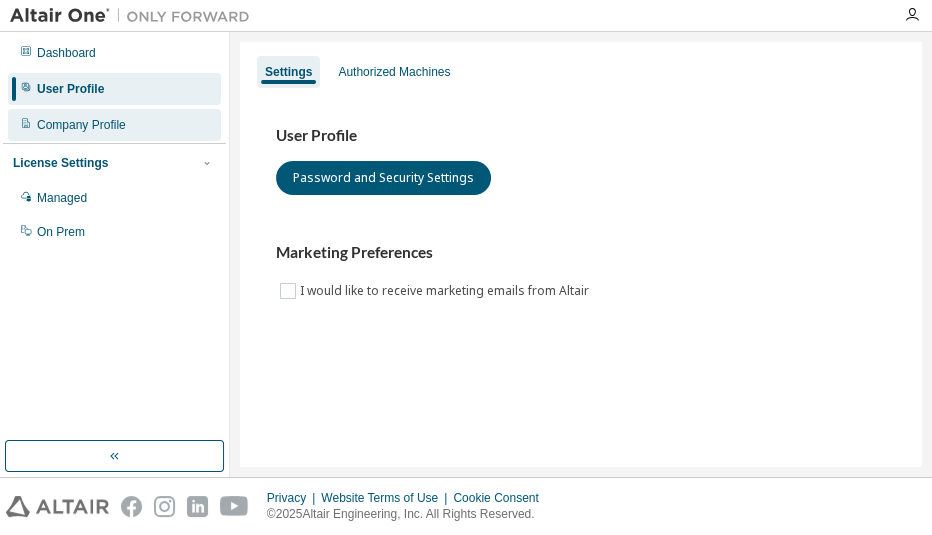 click on "Company Profile" at bounding box center (81, 125) 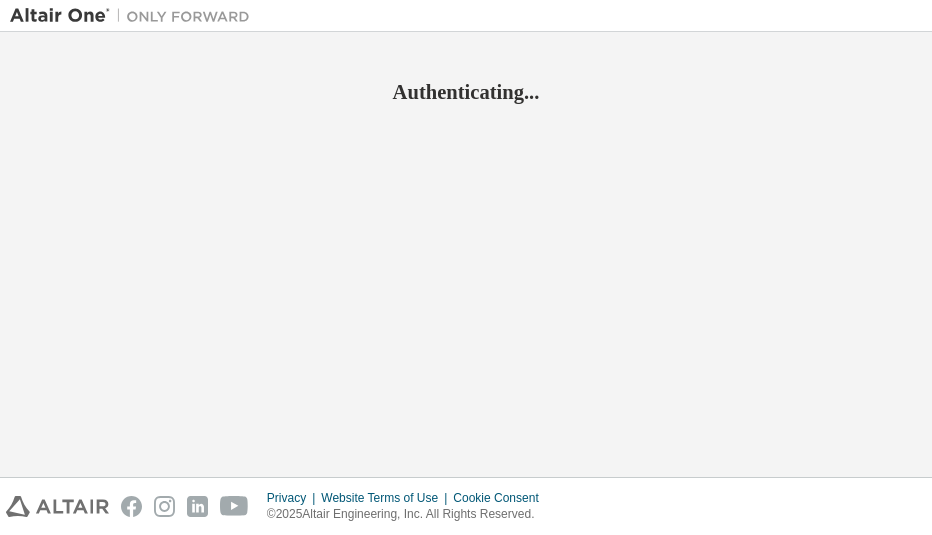 scroll, scrollTop: 0, scrollLeft: 0, axis: both 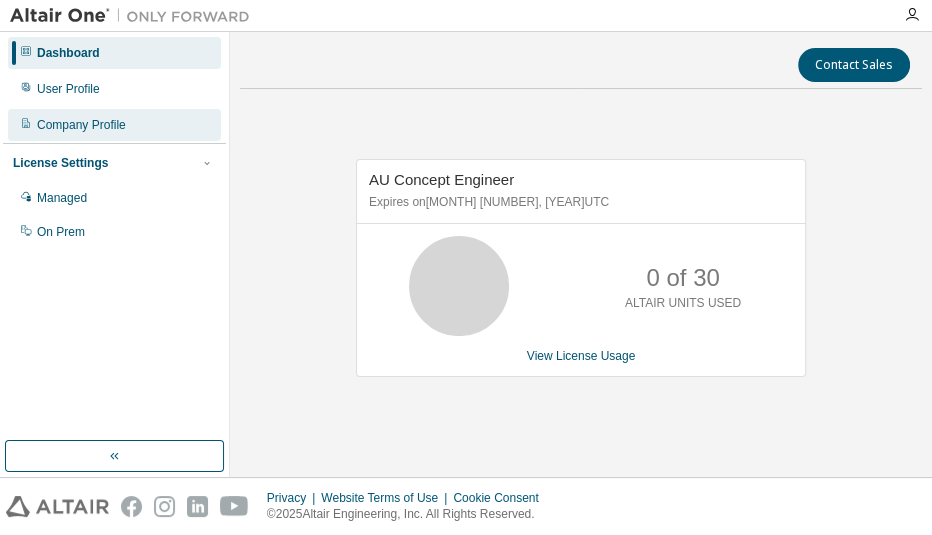 click on "Company Profile" at bounding box center [114, 125] 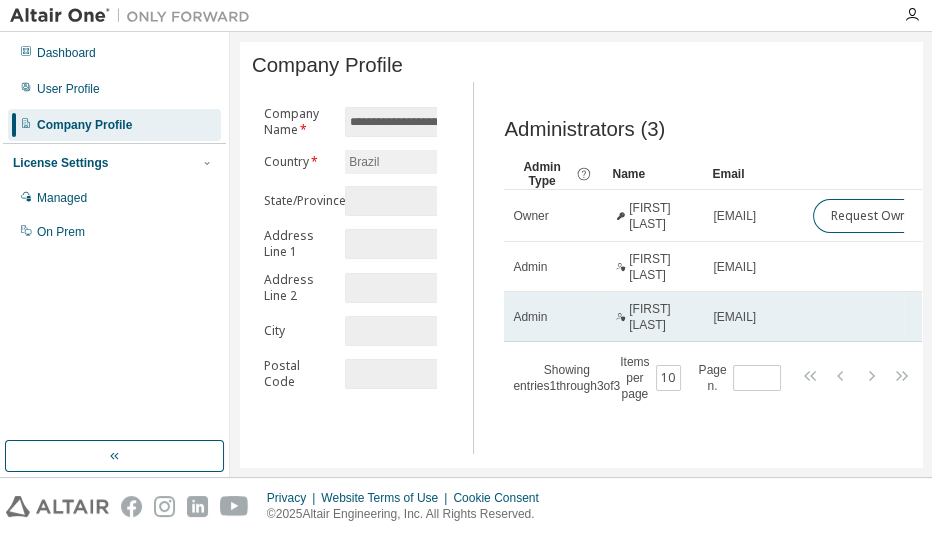 scroll, scrollTop: 17, scrollLeft: 0, axis: vertical 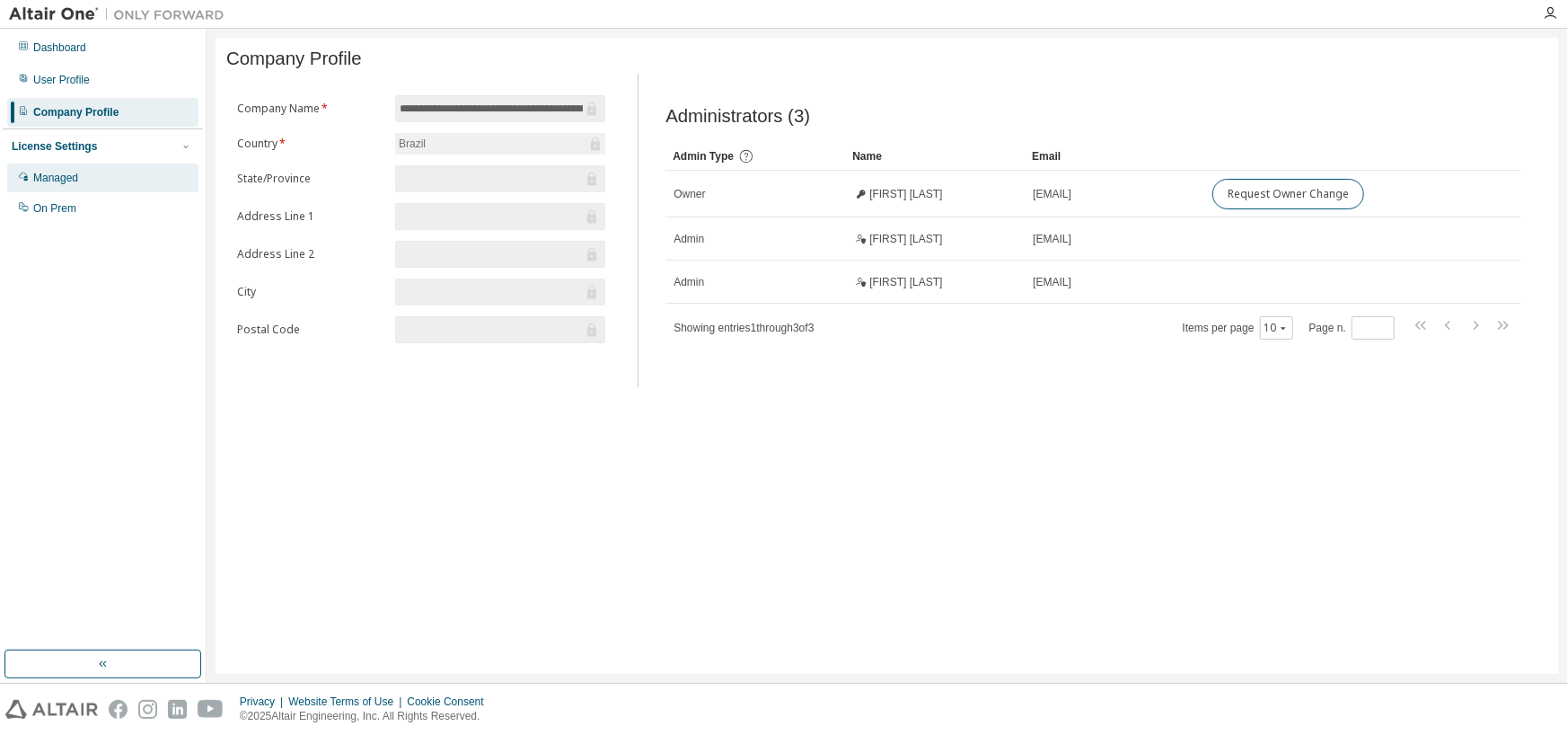 click on "Managed" at bounding box center [56, 178] 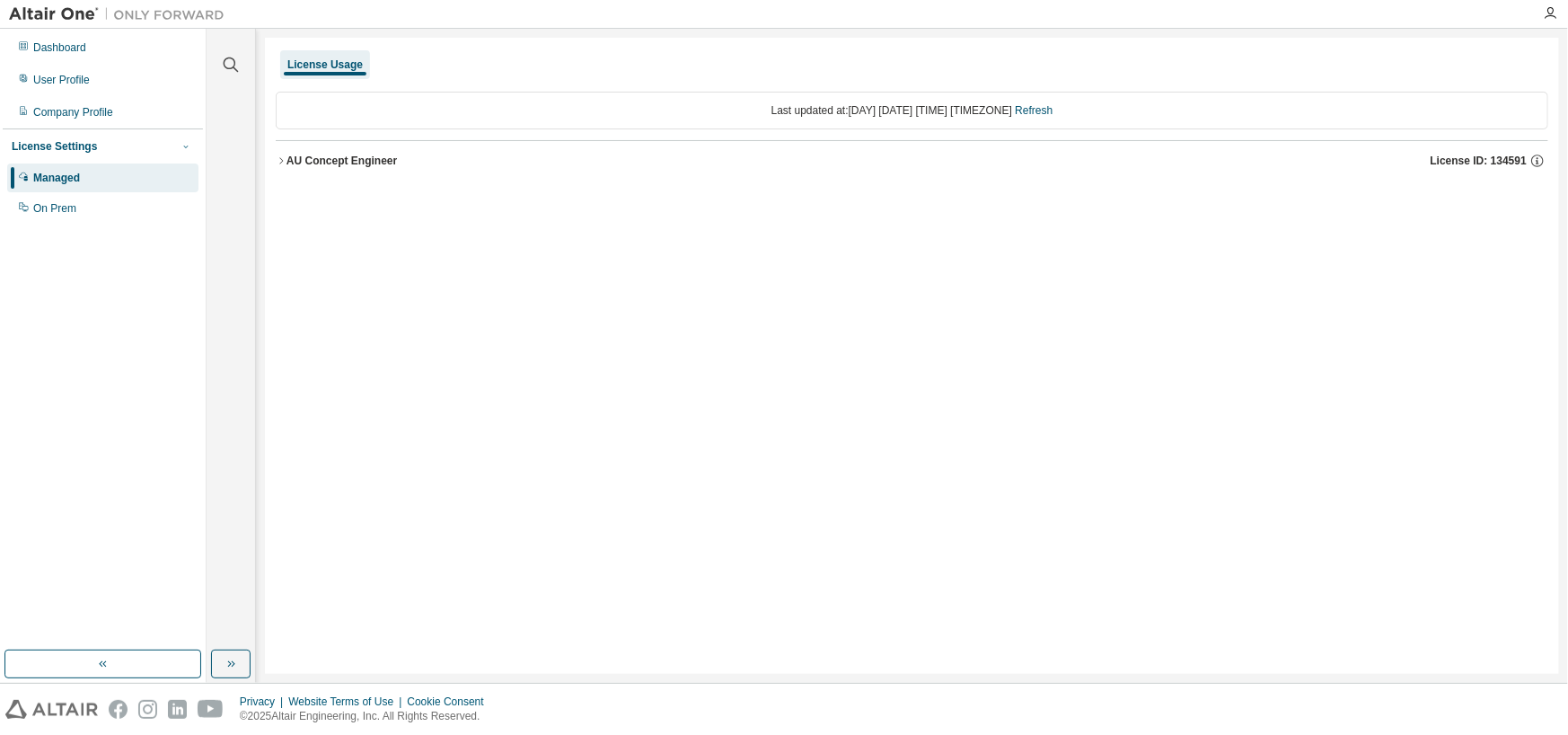 click at bounding box center (186, 146) 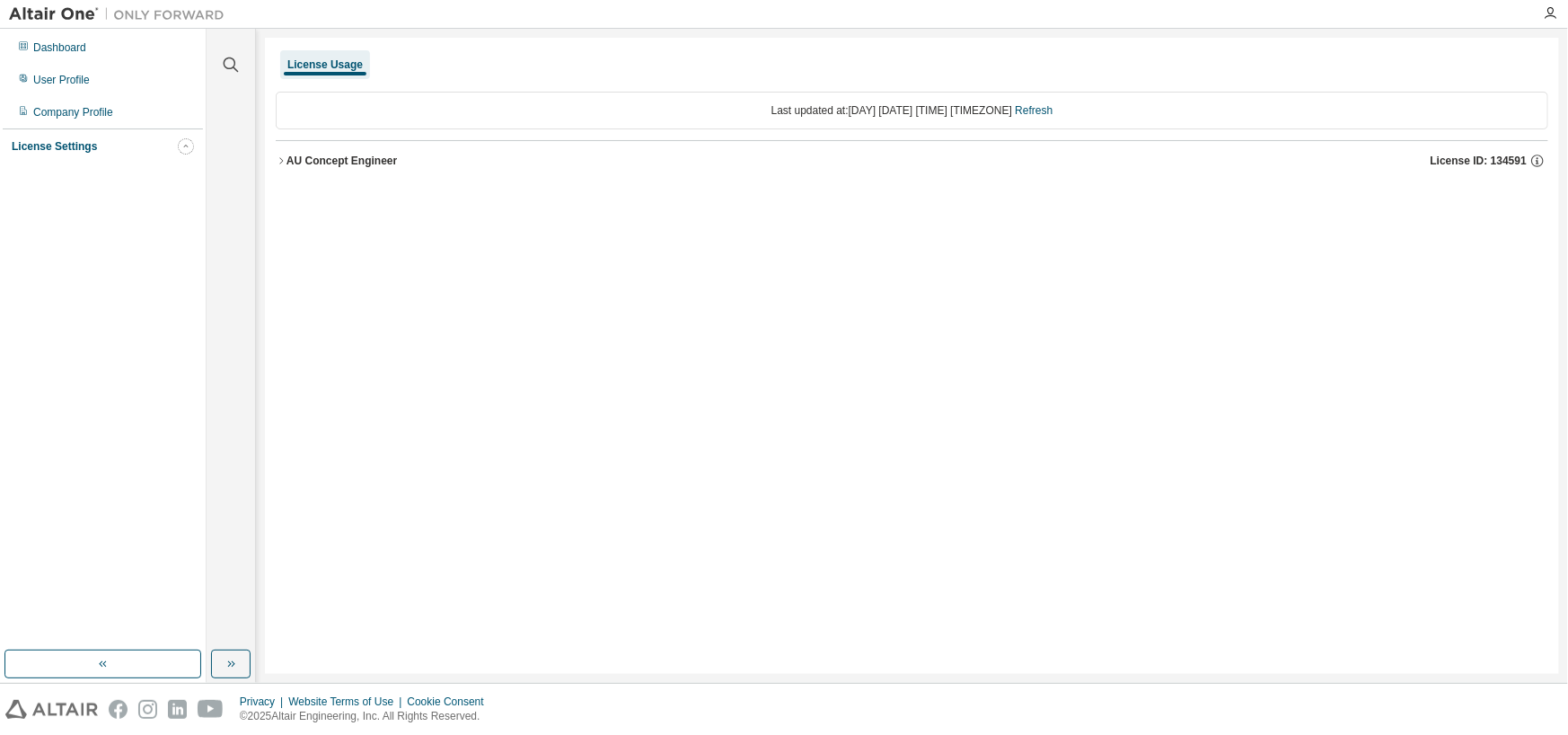 click at bounding box center (186, 146) 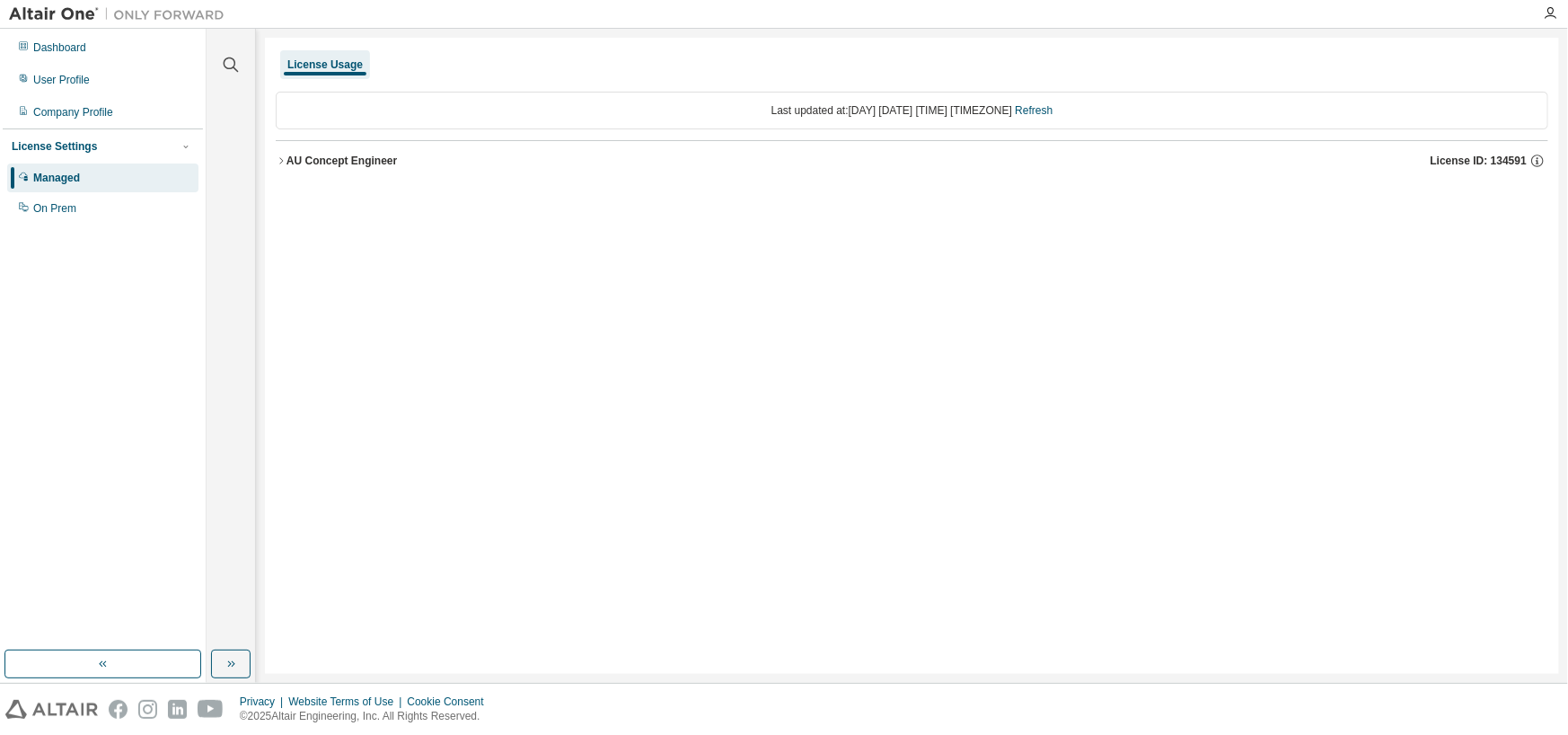 click on "Managed" at bounding box center [57, 178] 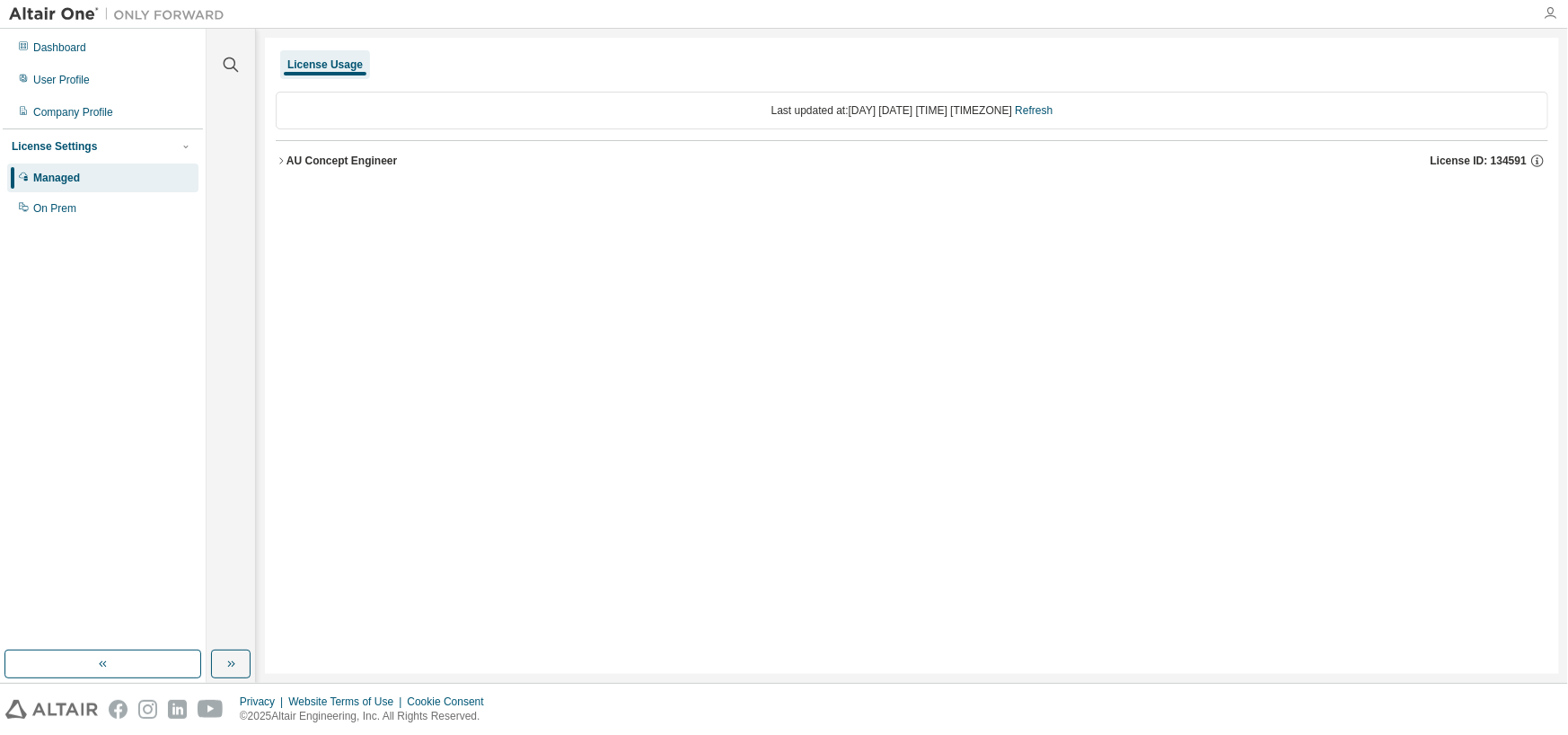 click at bounding box center [1550, 13] 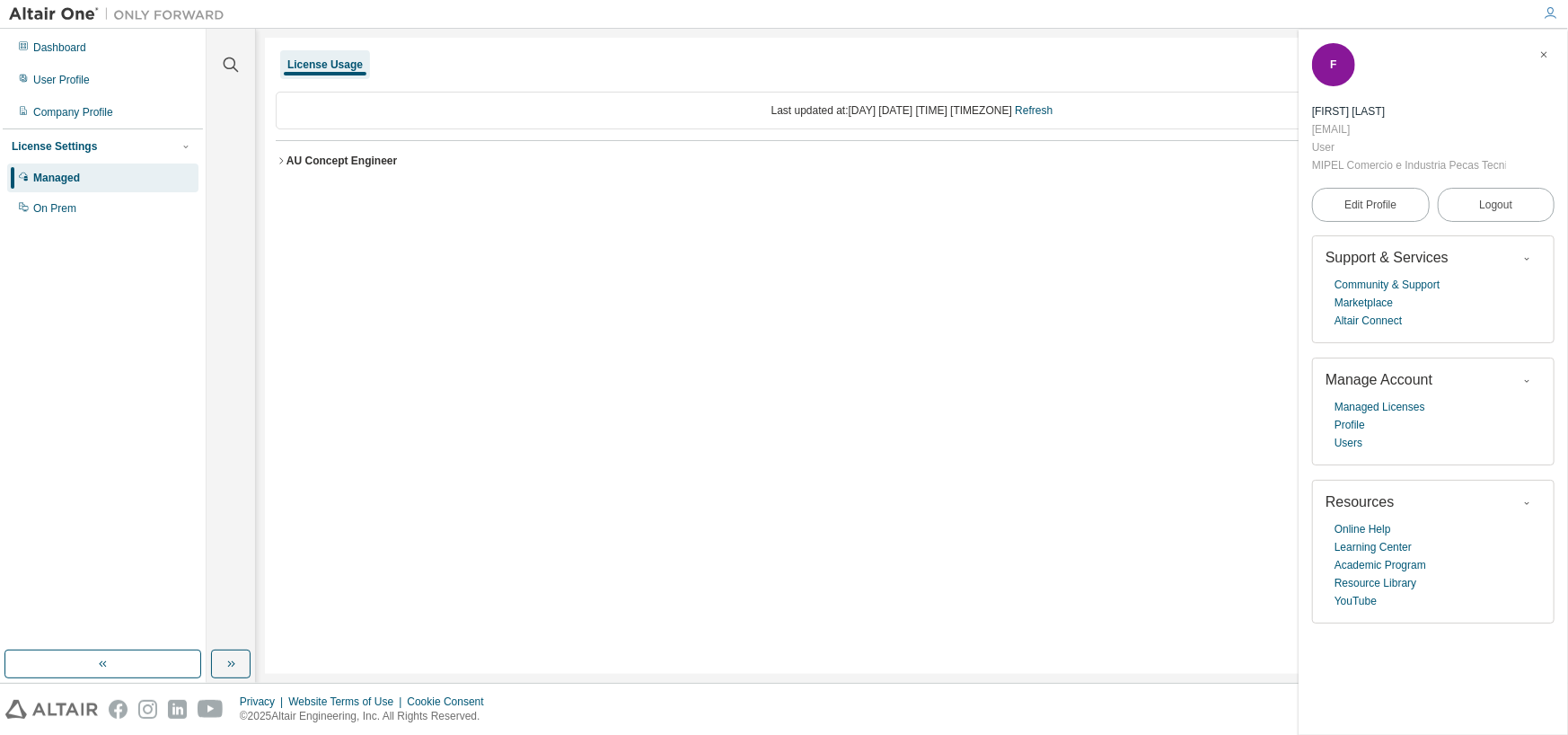 click on "License Usage Last updated at:  Fri 2025-08-08 02:32 PM GMT-3   Refresh AU Concept Engineer License ID: 134591" at bounding box center [912, 356] 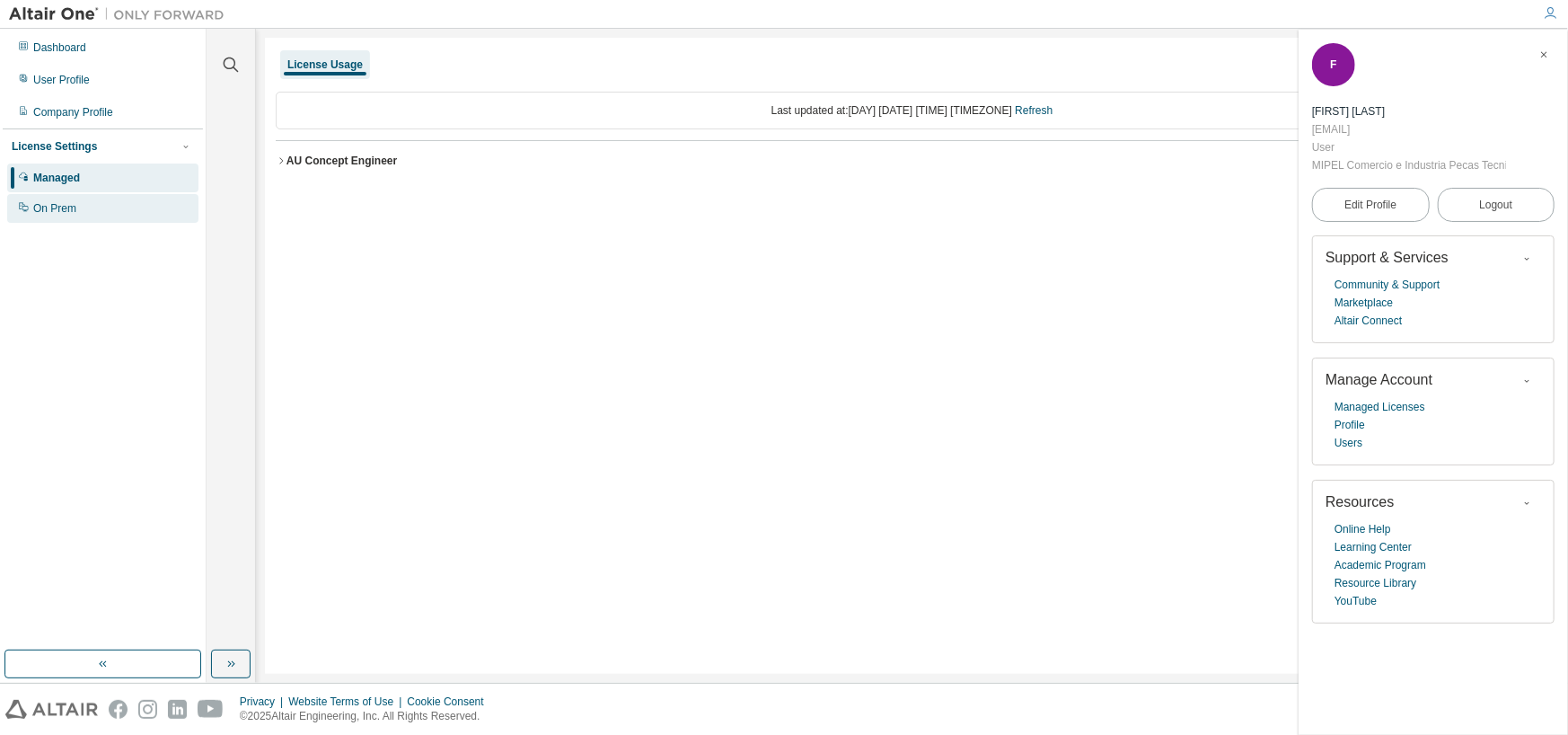 click on "On Prem" at bounding box center (55, 208) 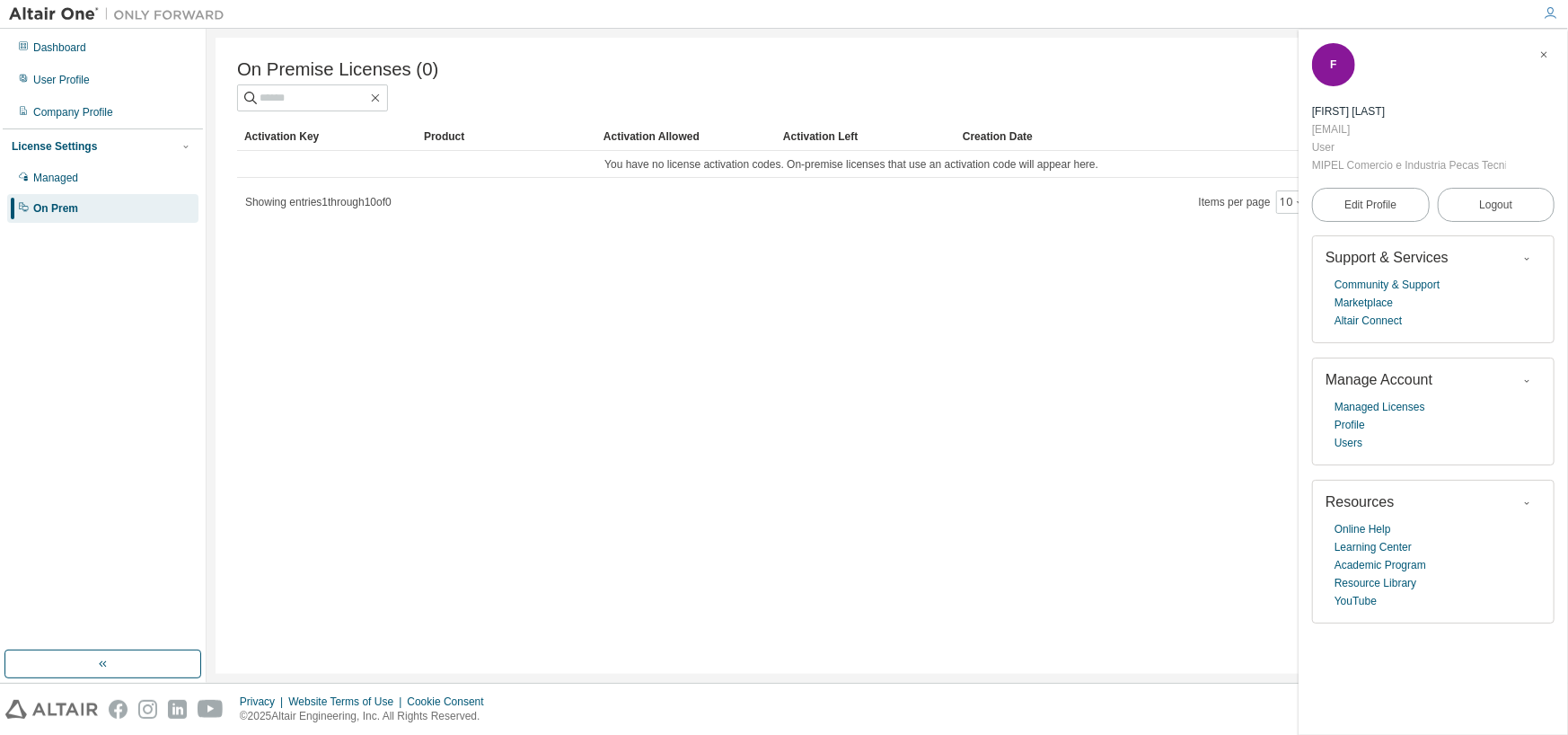 click at bounding box center [1544, 55] 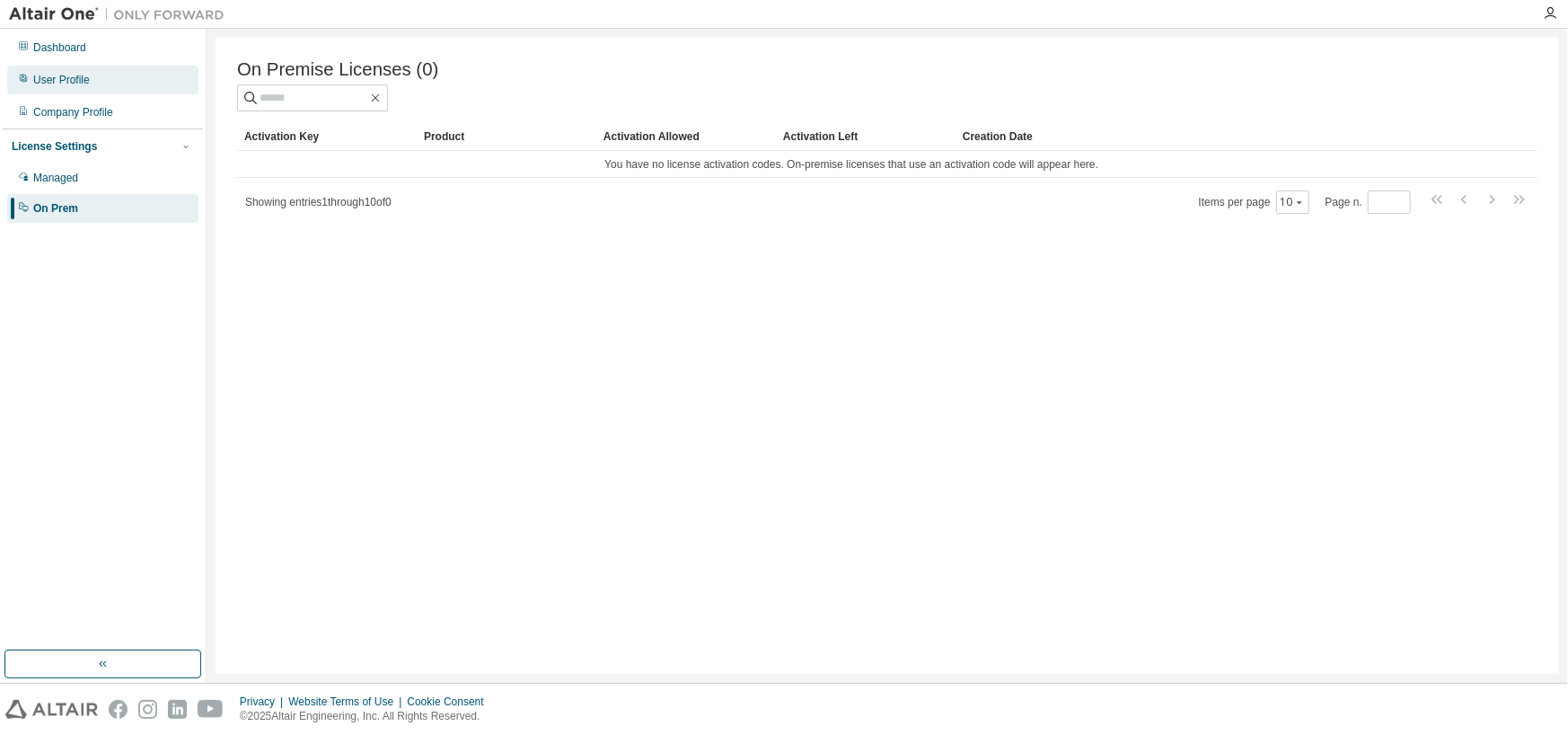 click on "User Profile" at bounding box center (61, 80) 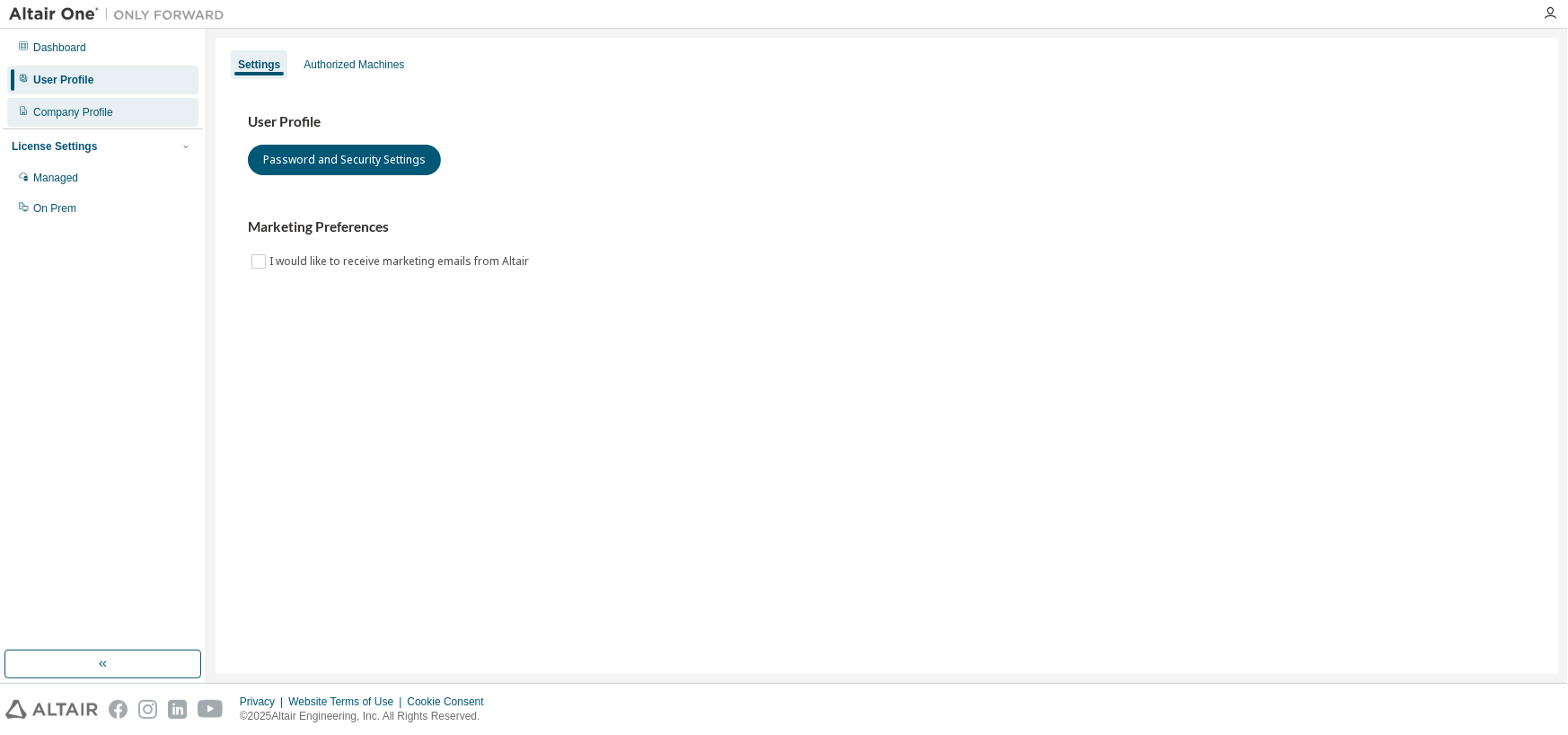 click on "Company Profile" at bounding box center [73, 112] 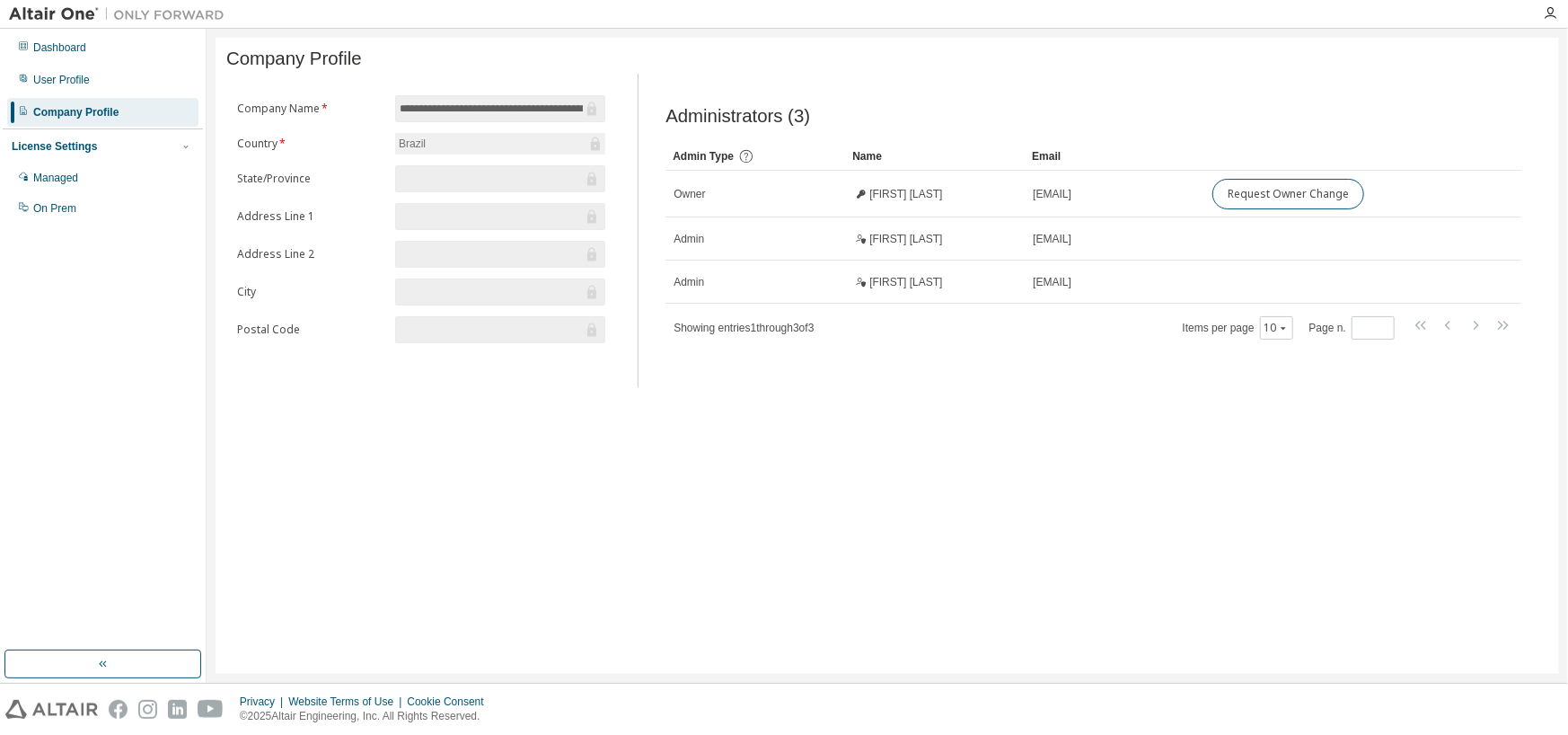 click on "License Settings" at bounding box center [102, 146] 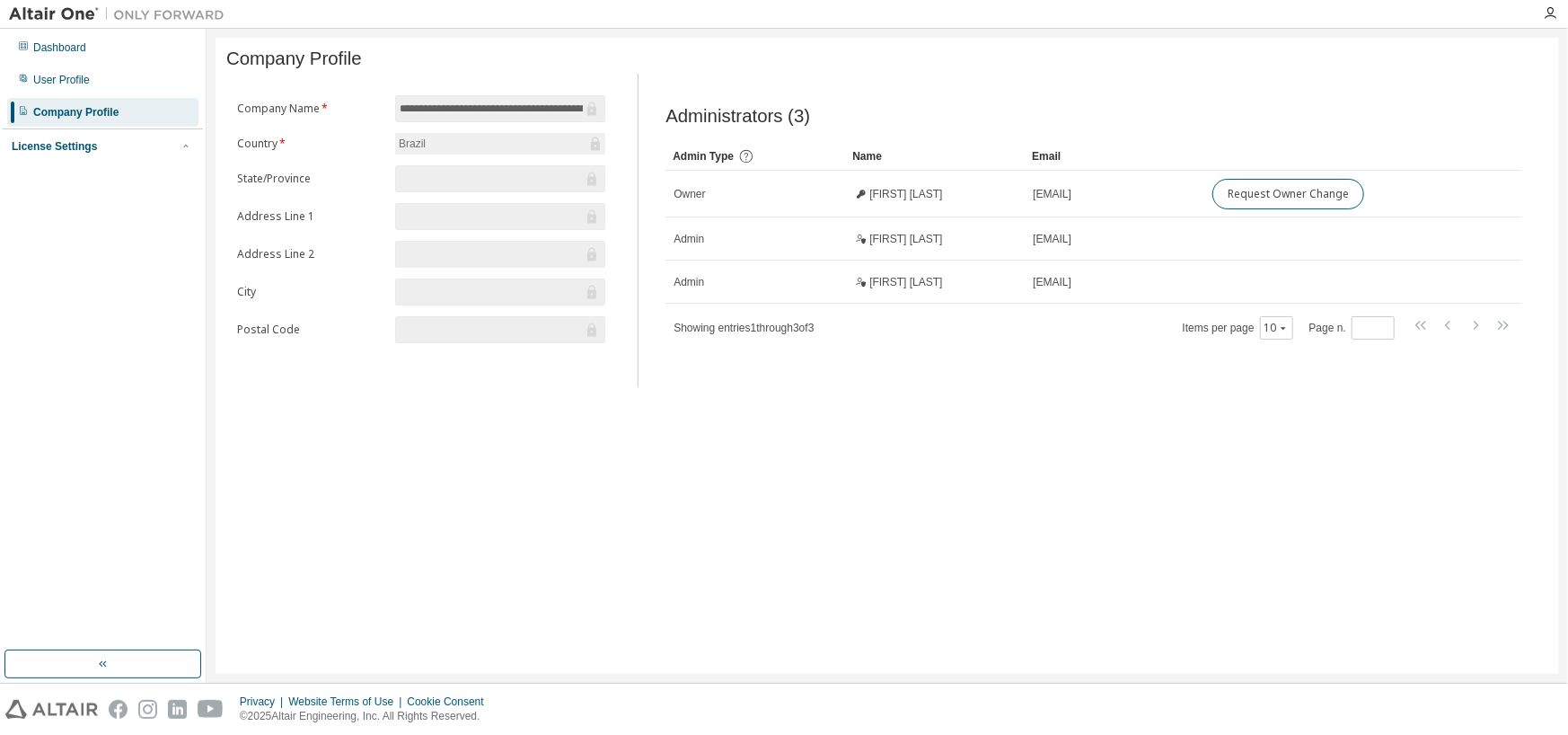 click at bounding box center [186, 146] 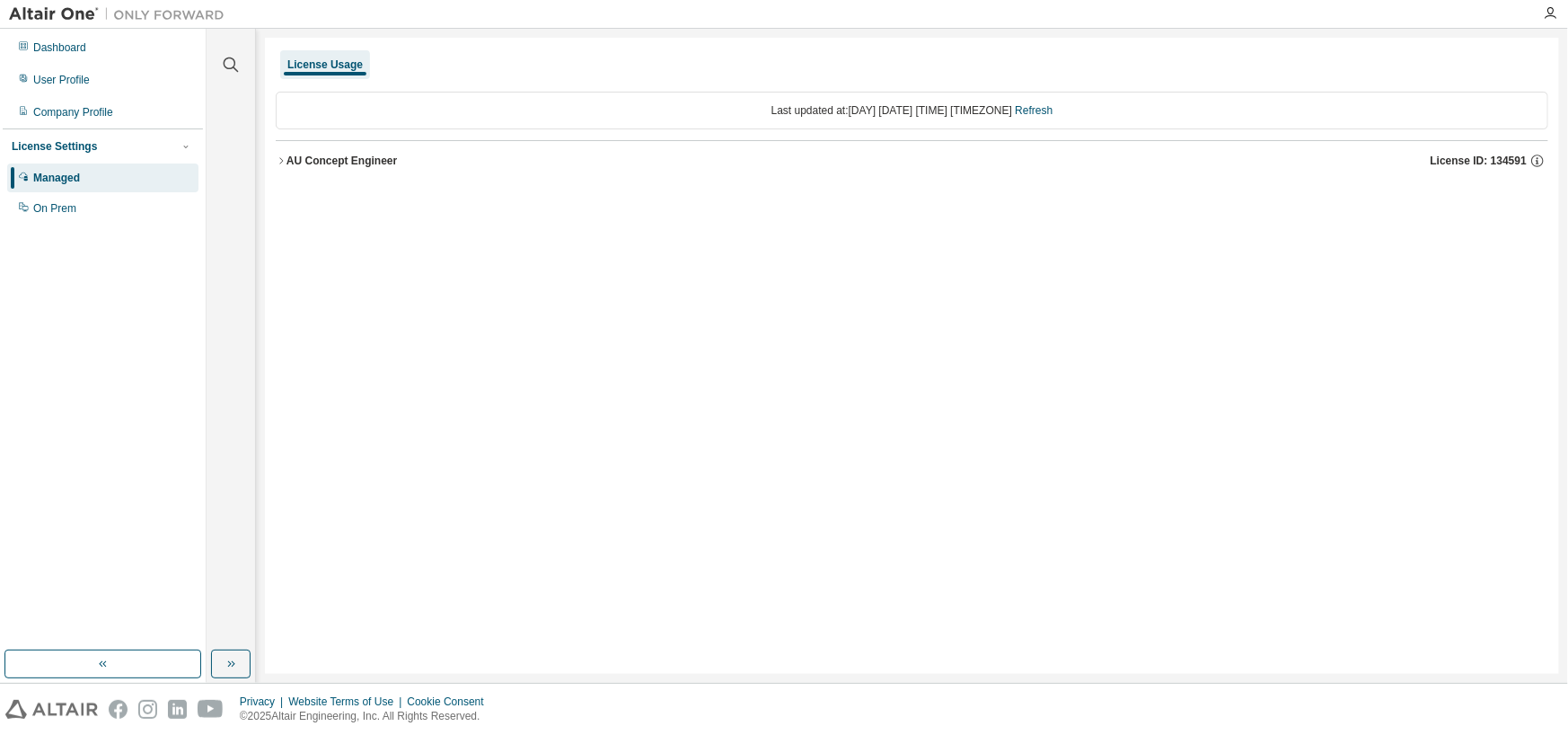 click on "Managed" at bounding box center [102, 178] 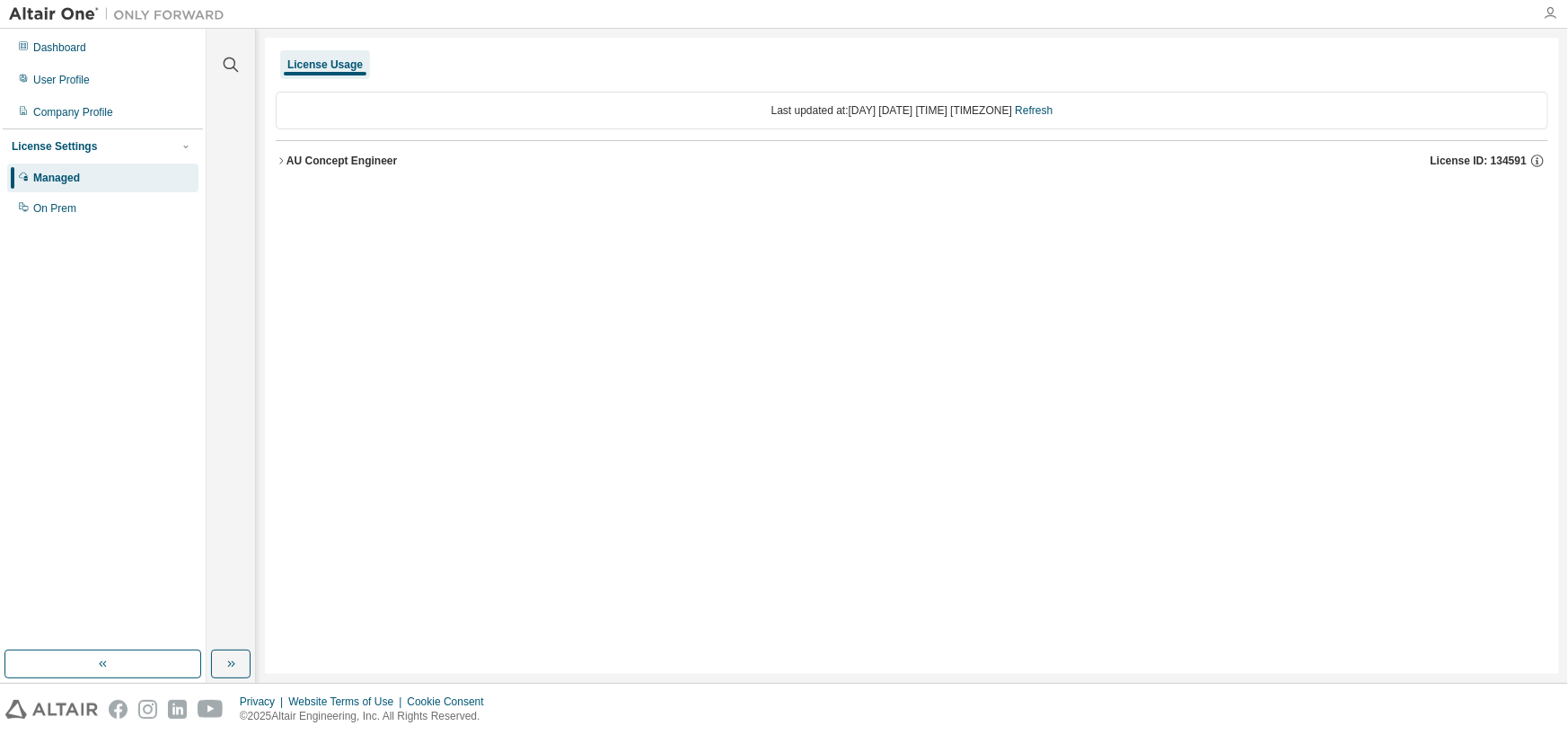 click at bounding box center [1550, 13] 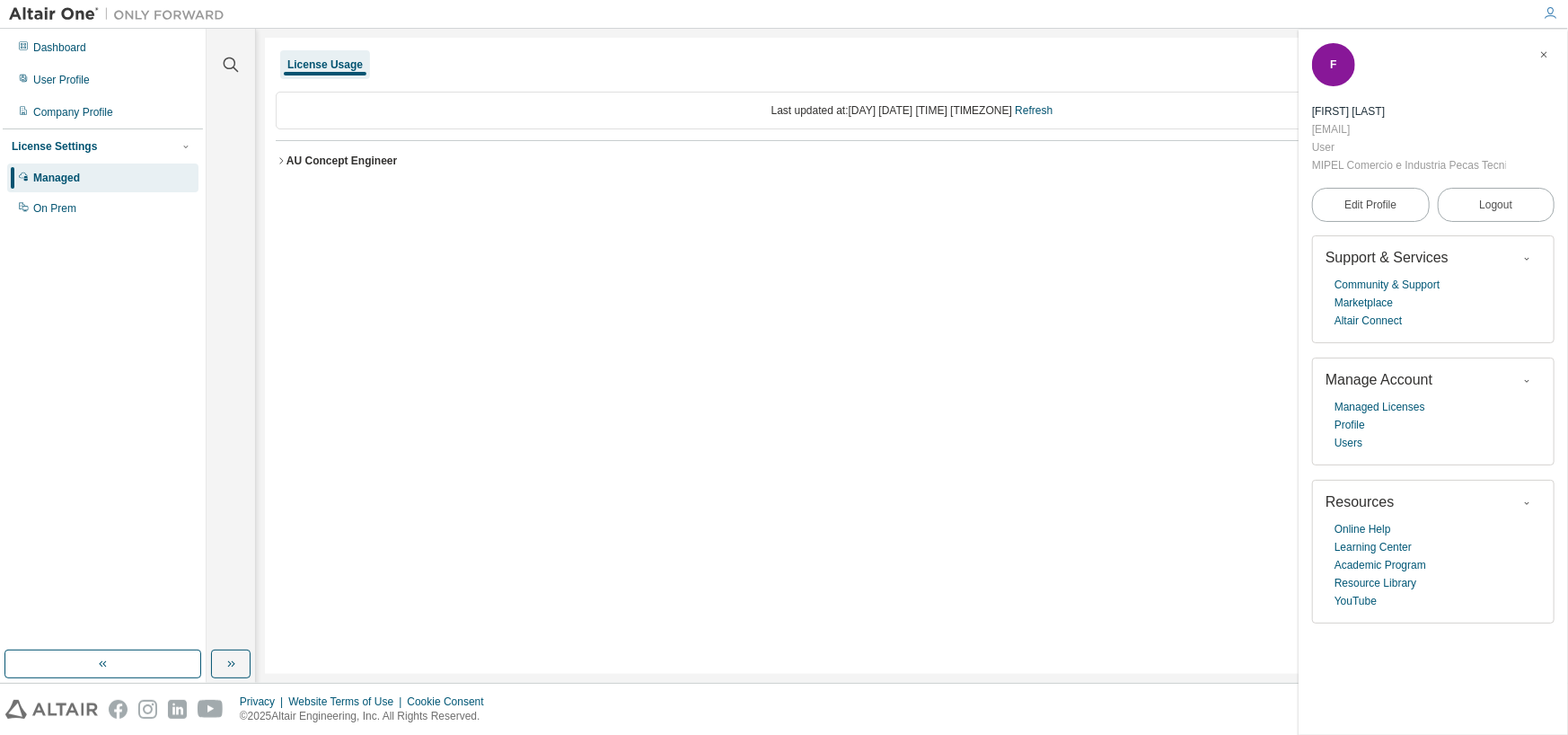 click at bounding box center [1527, 381] 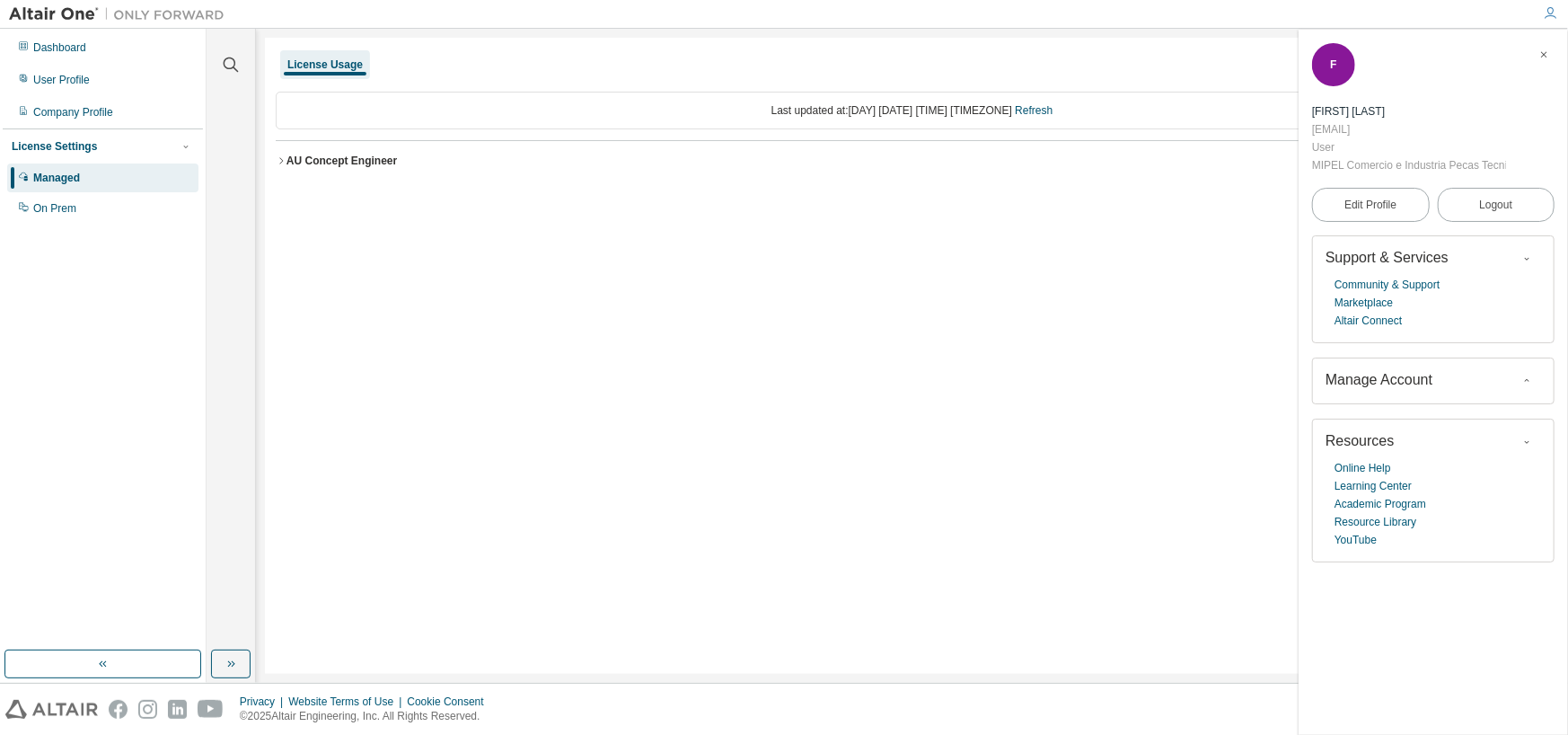 click at bounding box center (1527, 381) 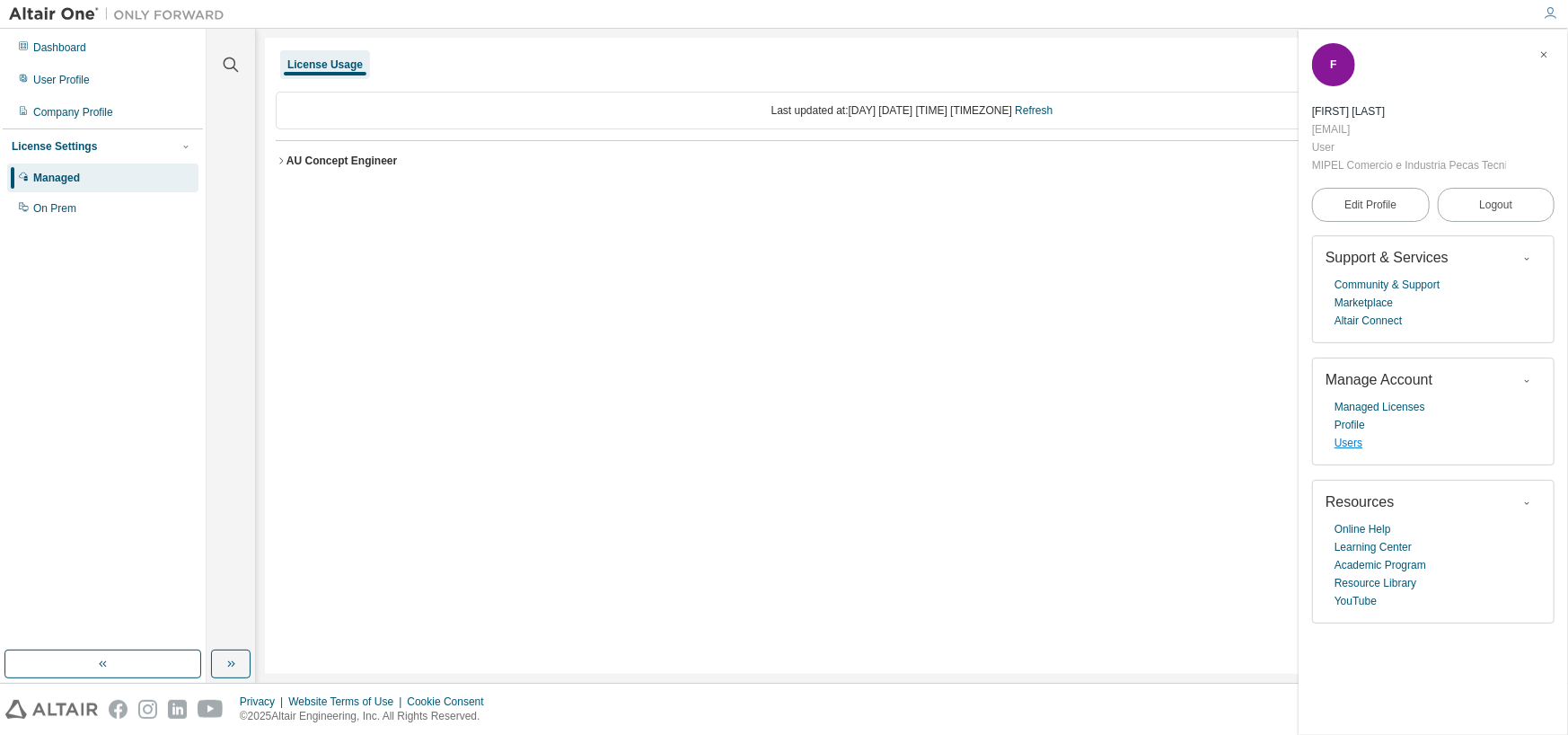 click on "Users" at bounding box center [1348, 443] 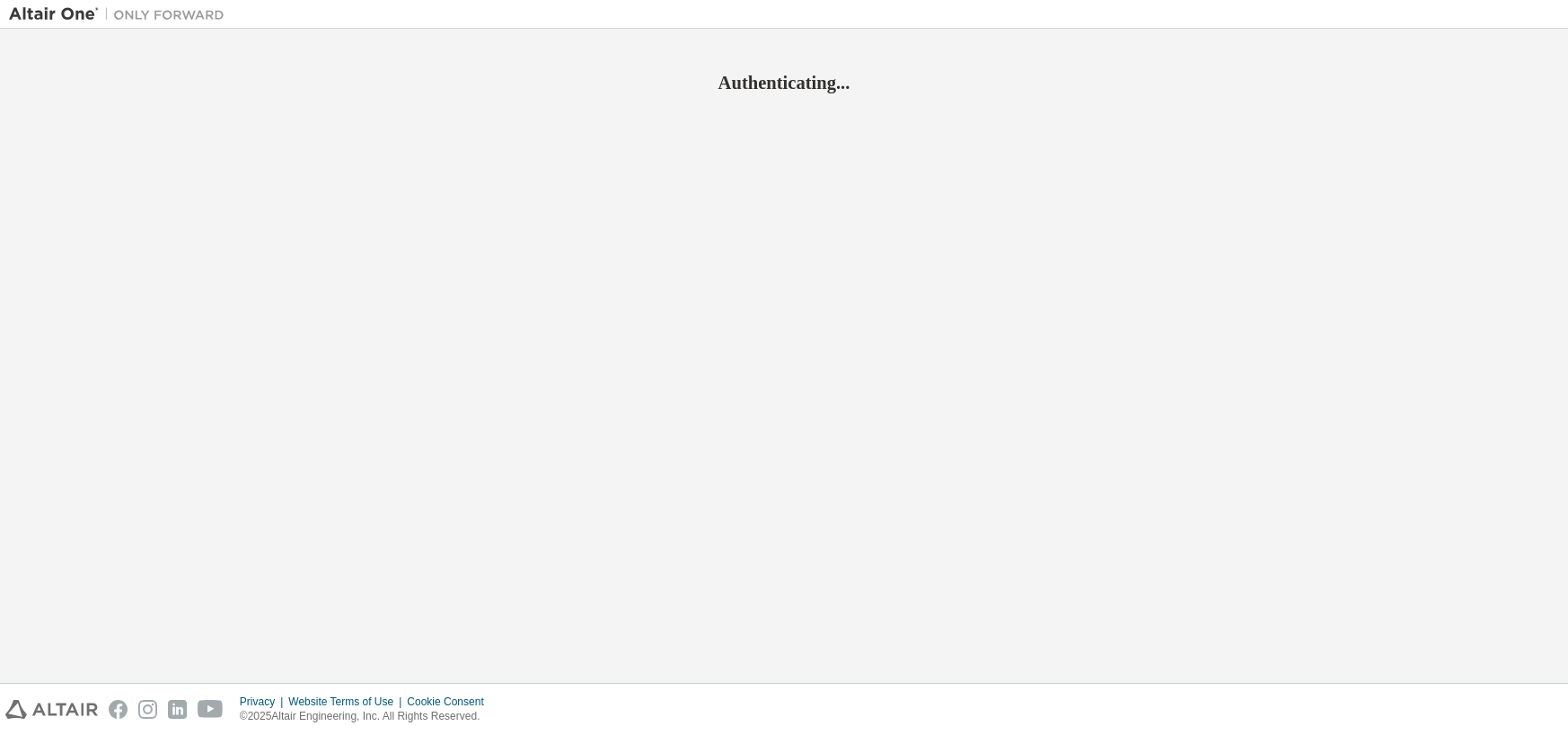 scroll, scrollTop: 0, scrollLeft: 0, axis: both 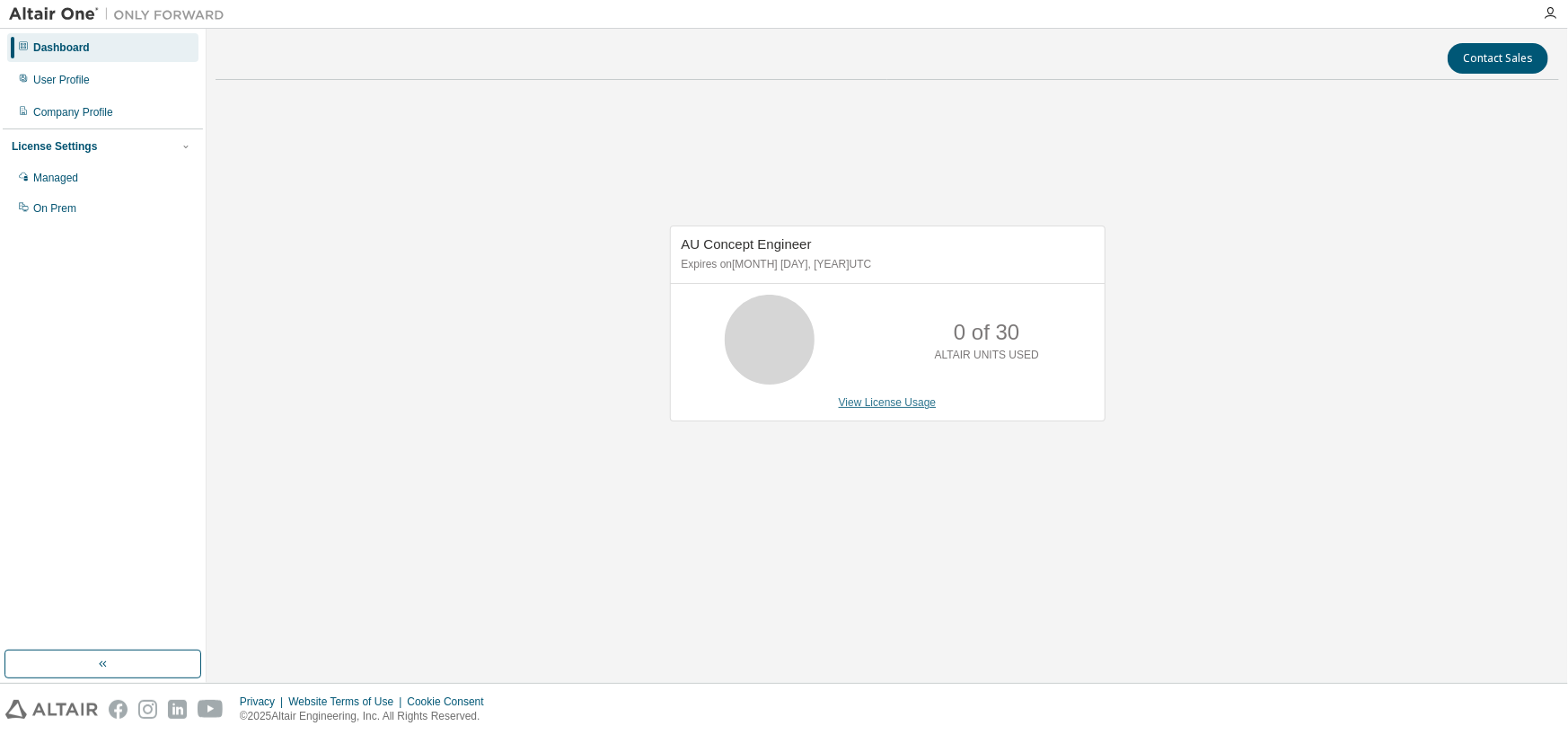 click on "View License Usage" at bounding box center (887, 403) 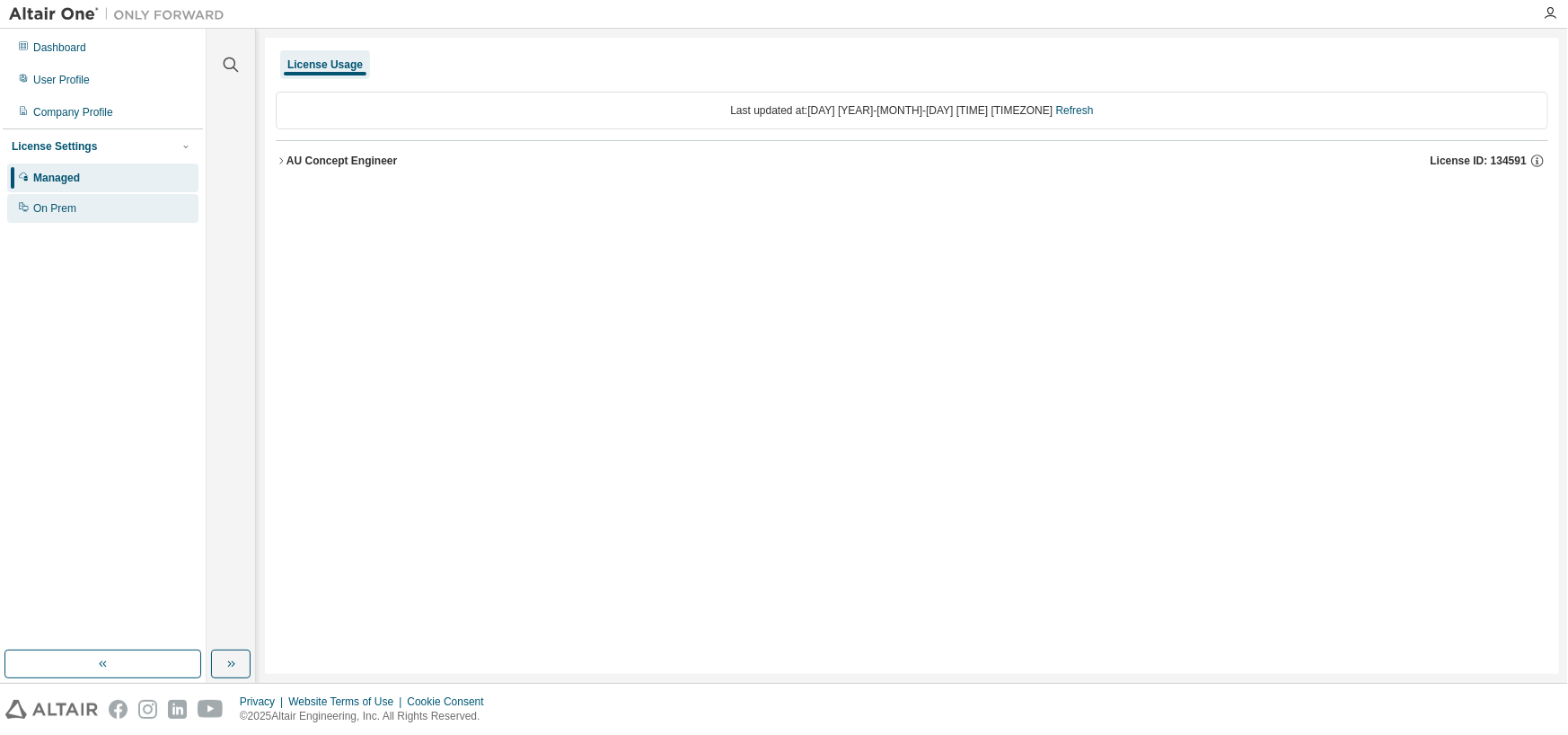 click on "On Prem" at bounding box center (55, 208) 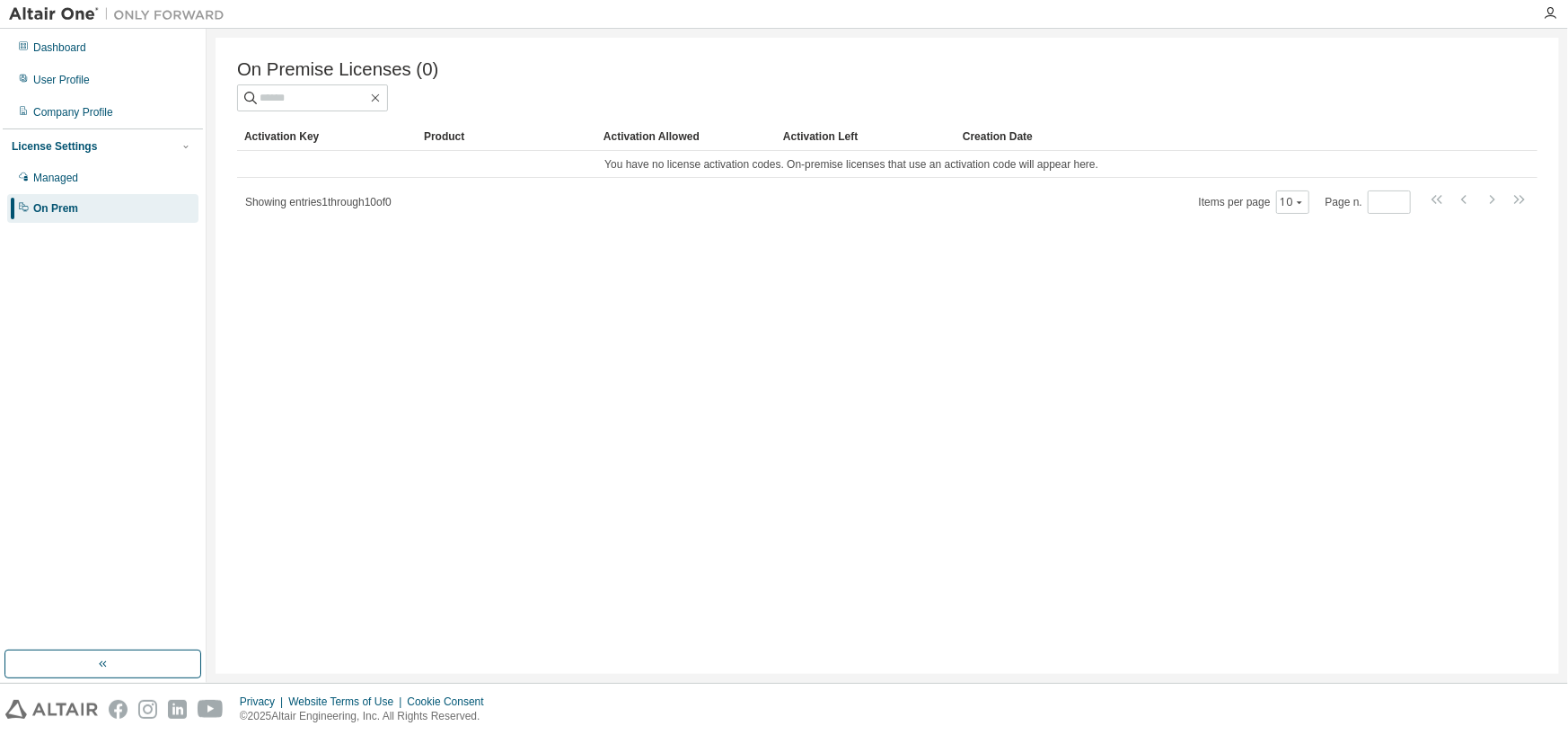 click on "License Settings" at bounding box center [54, 146] 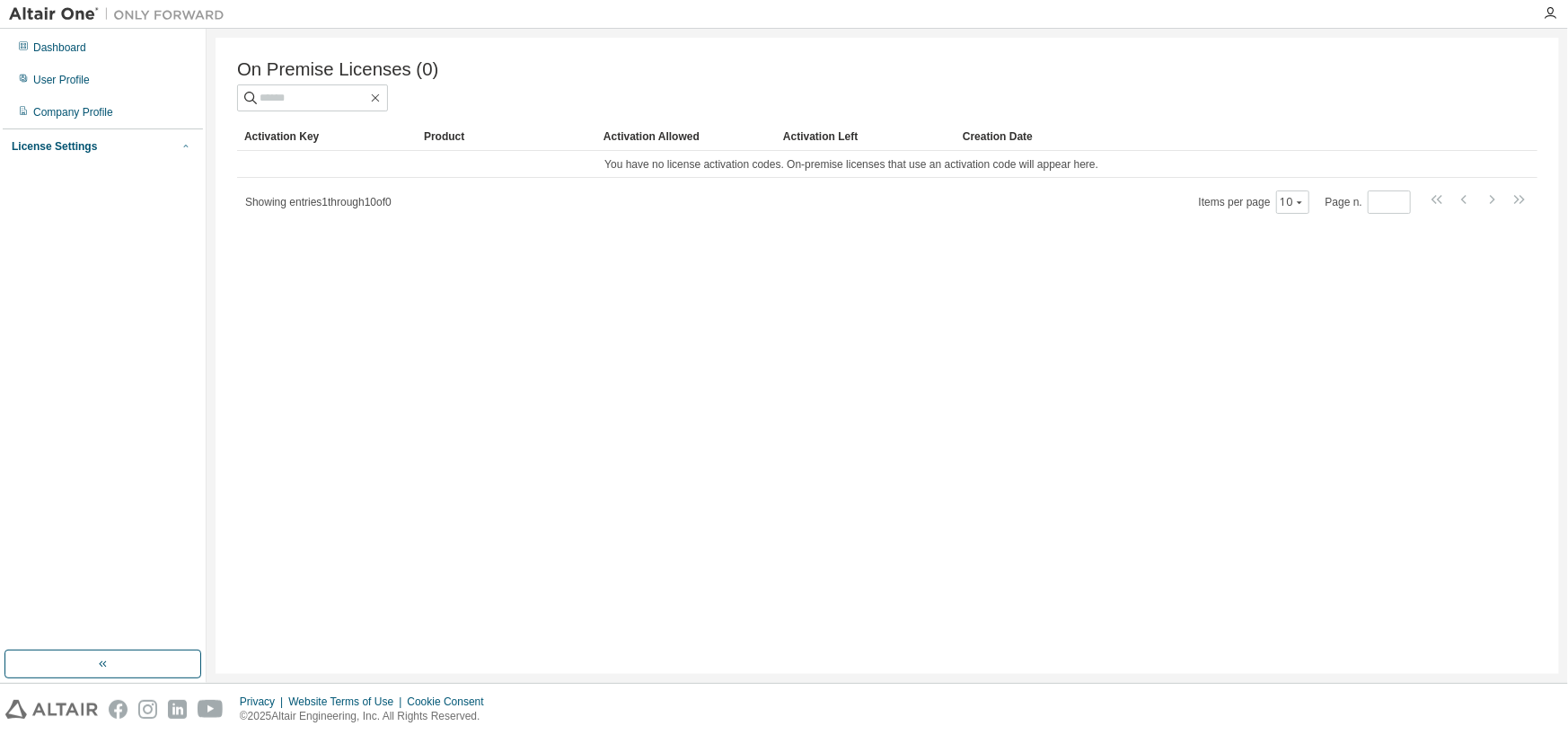 click 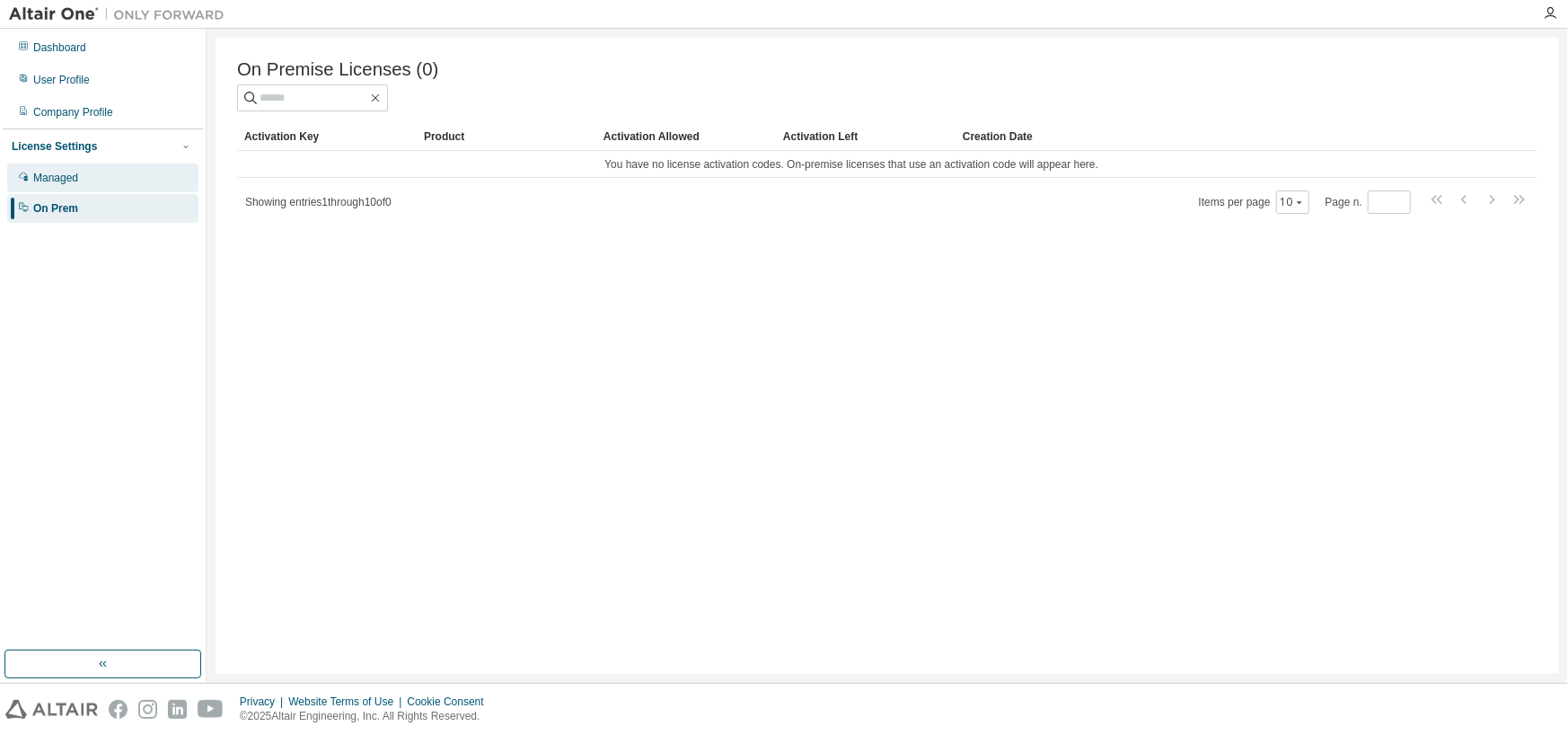 click on "Managed" at bounding box center (102, 178) 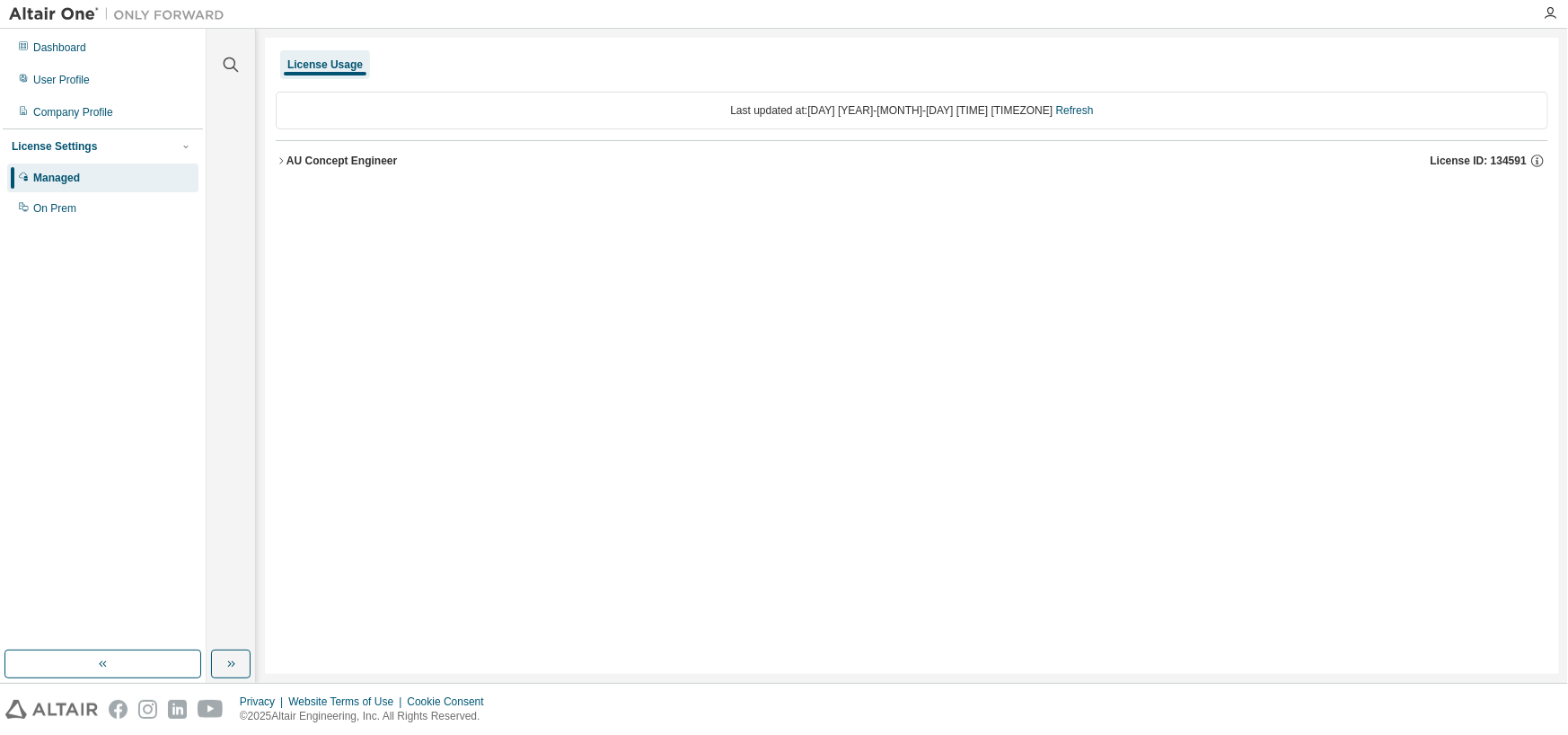 click on "AU Concept Engineer" at bounding box center (341, 161) 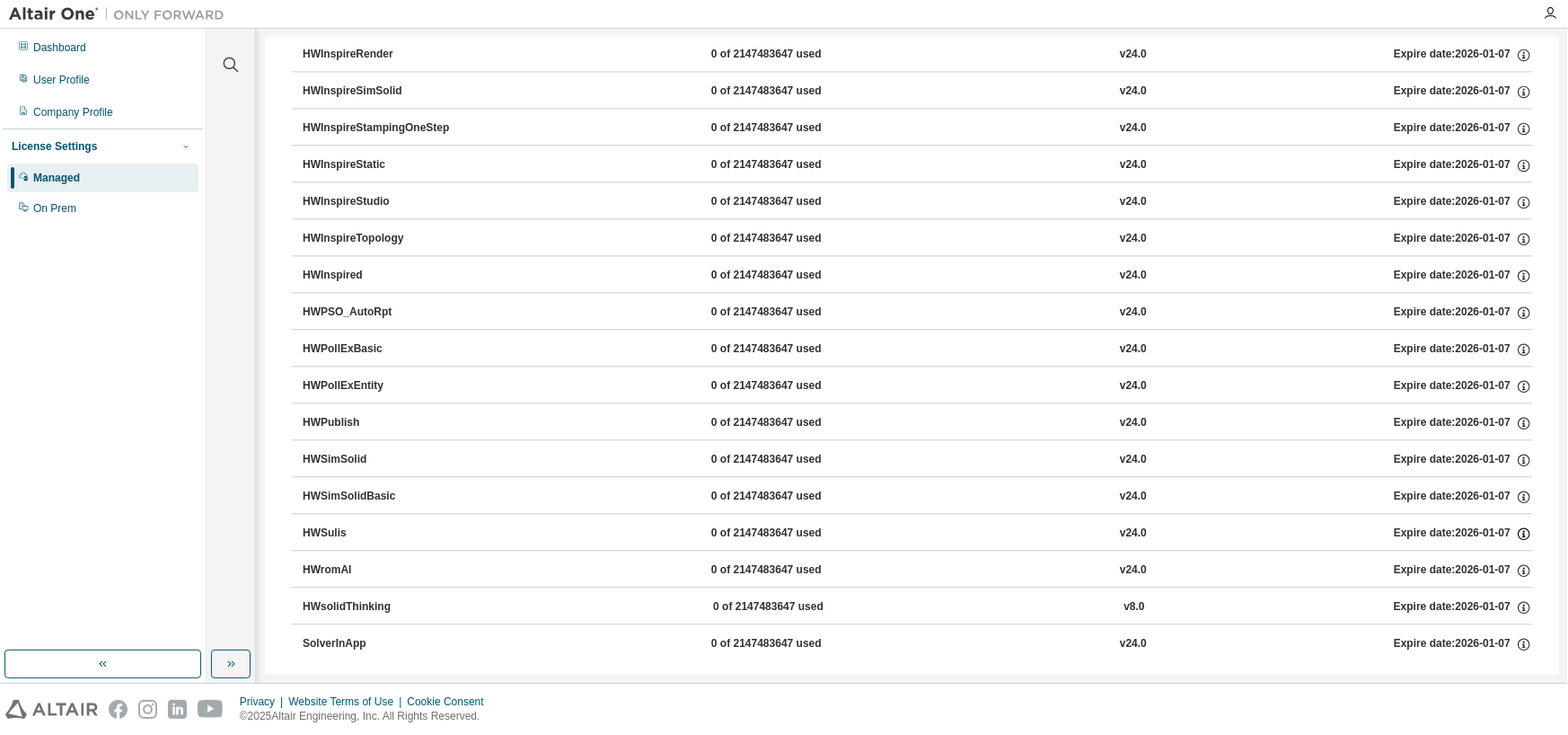 scroll, scrollTop: 2549, scrollLeft: 0, axis: vertical 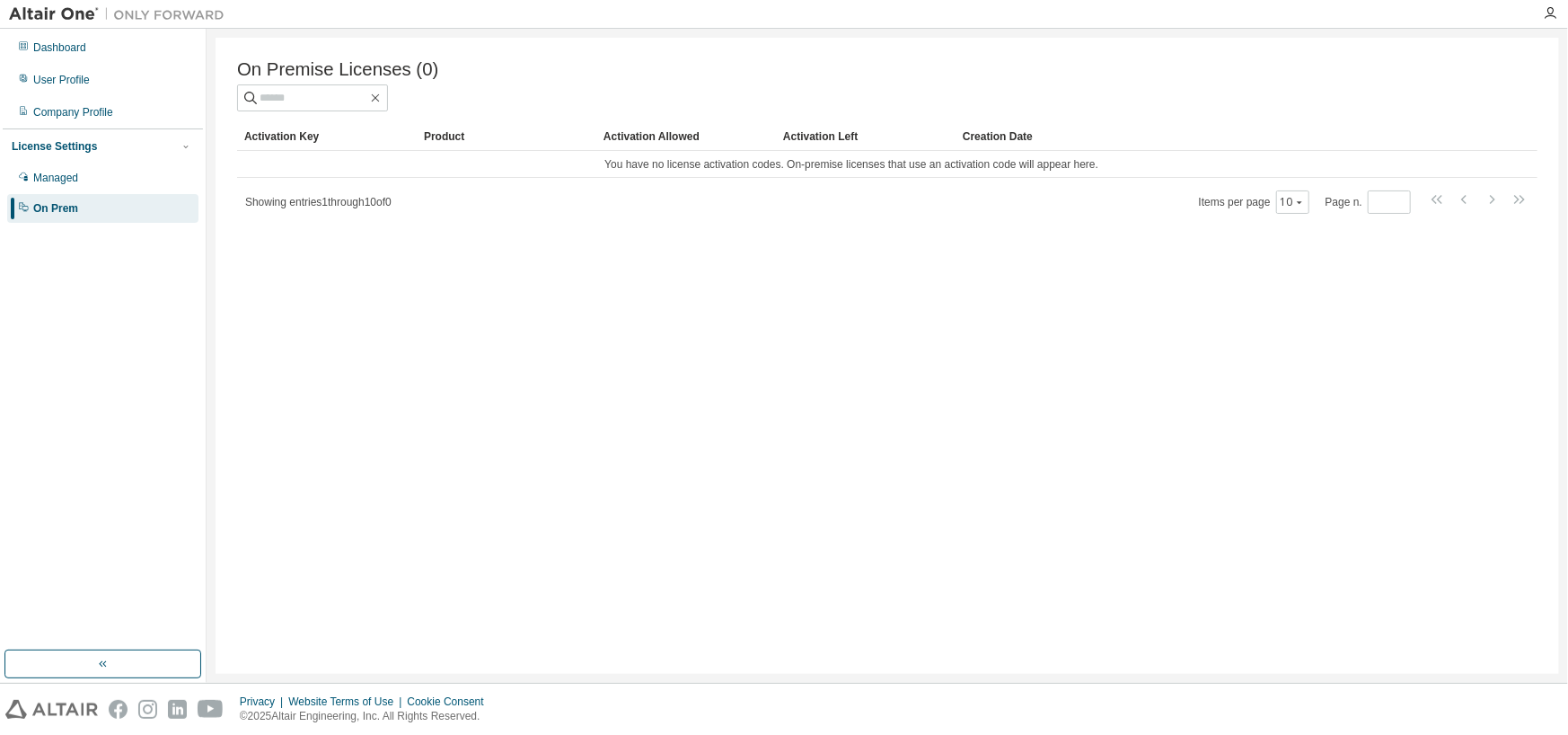 click at bounding box center (1550, 13) 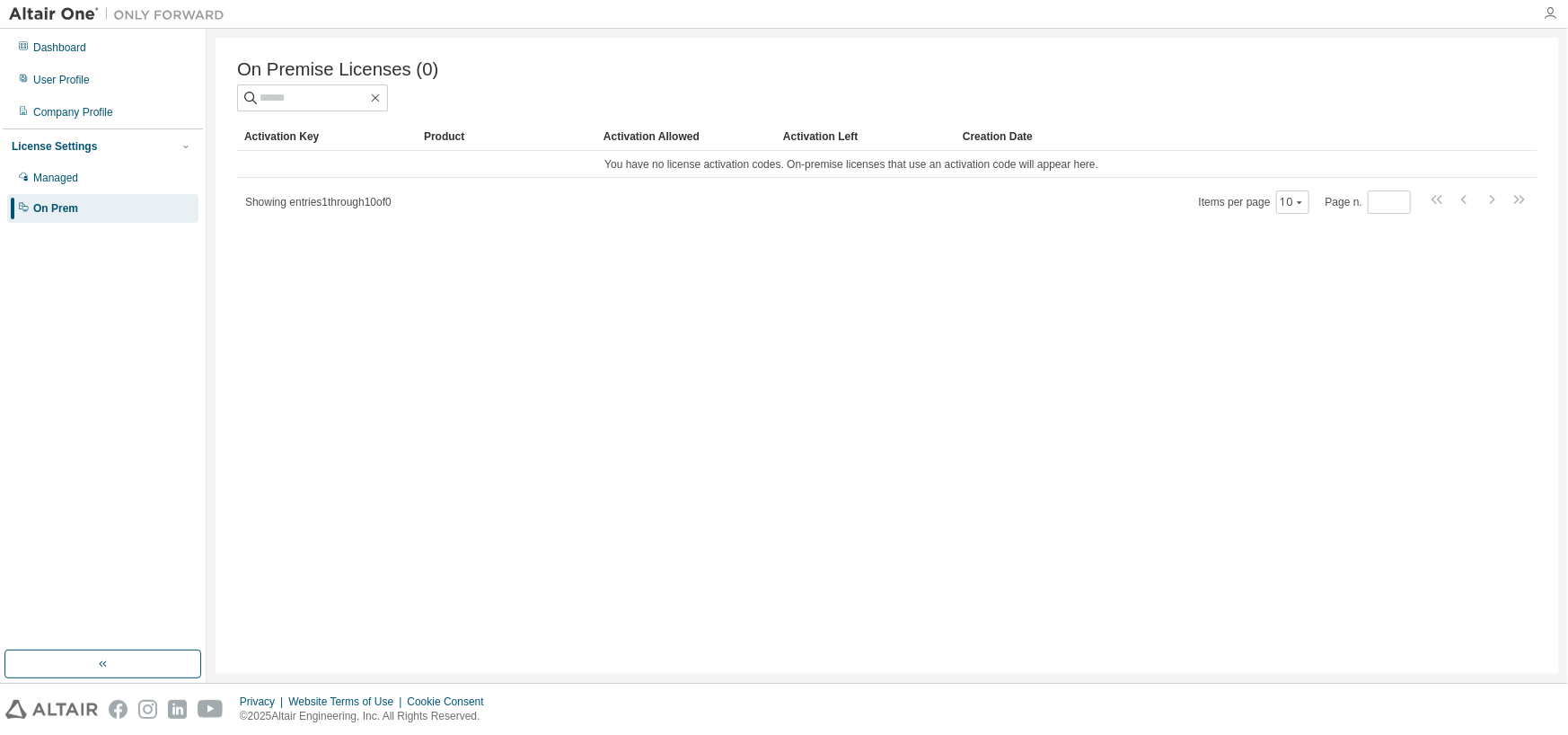 click at bounding box center (1550, 13) 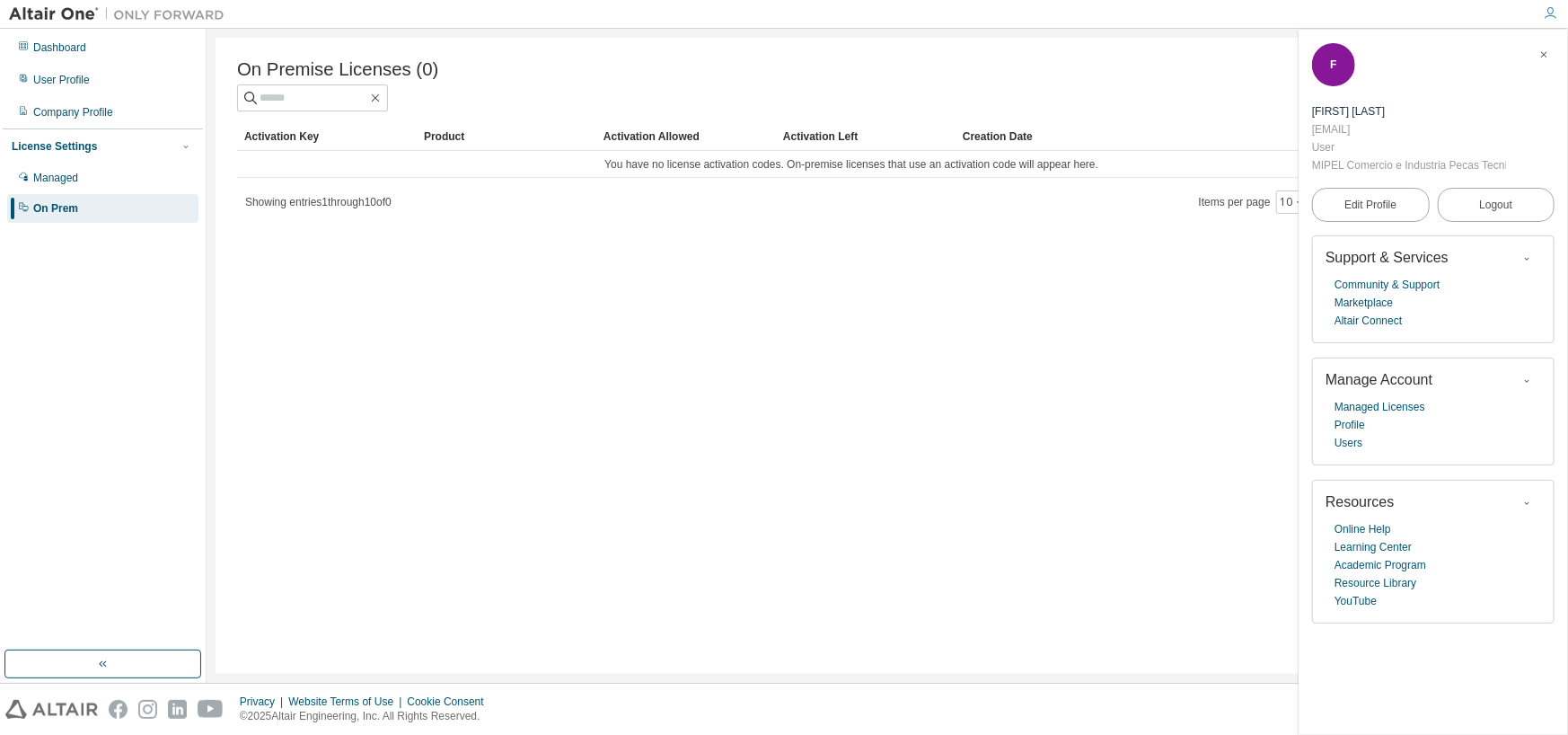 click on "License Settings" at bounding box center (102, 146) 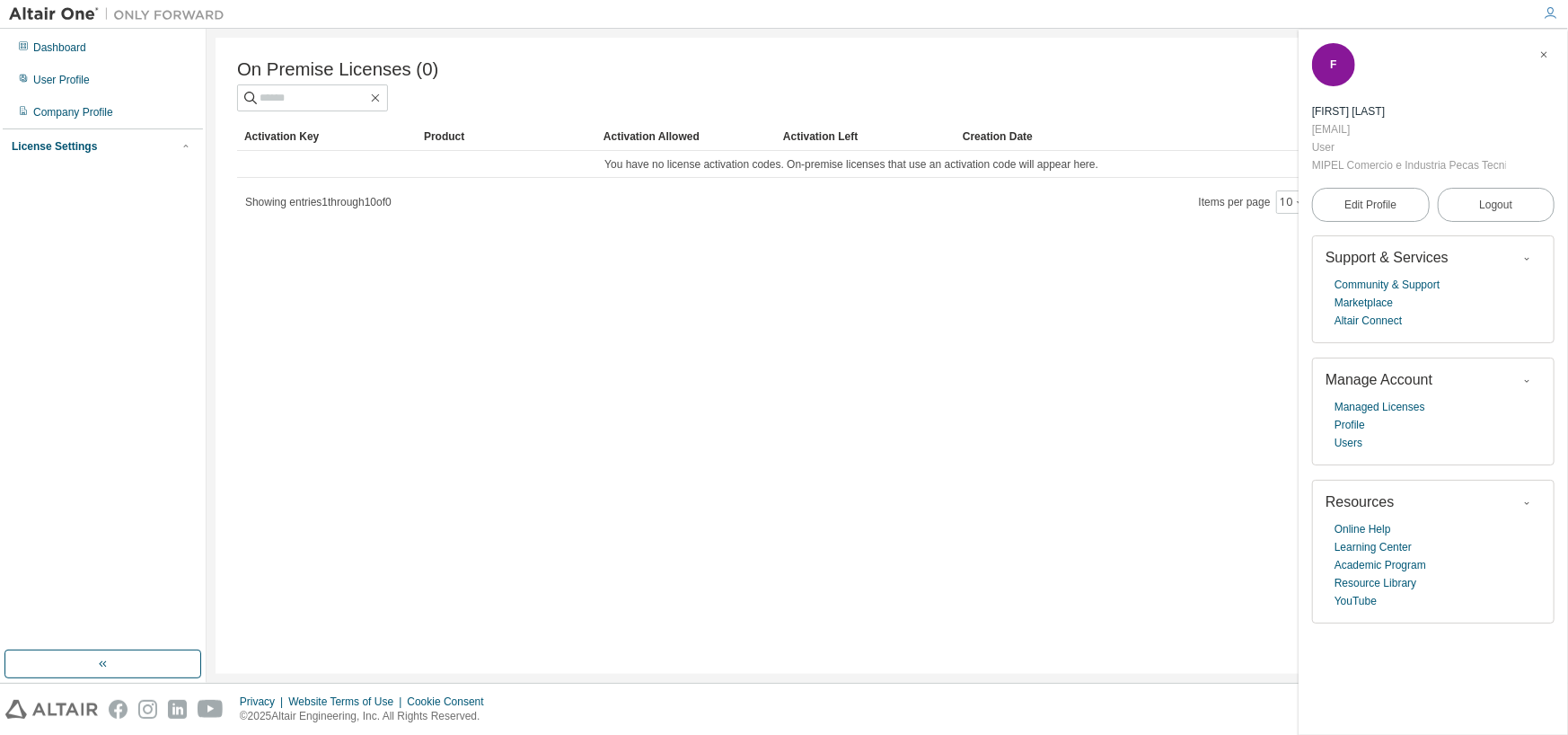 click on "License Settings" at bounding box center [102, 146] 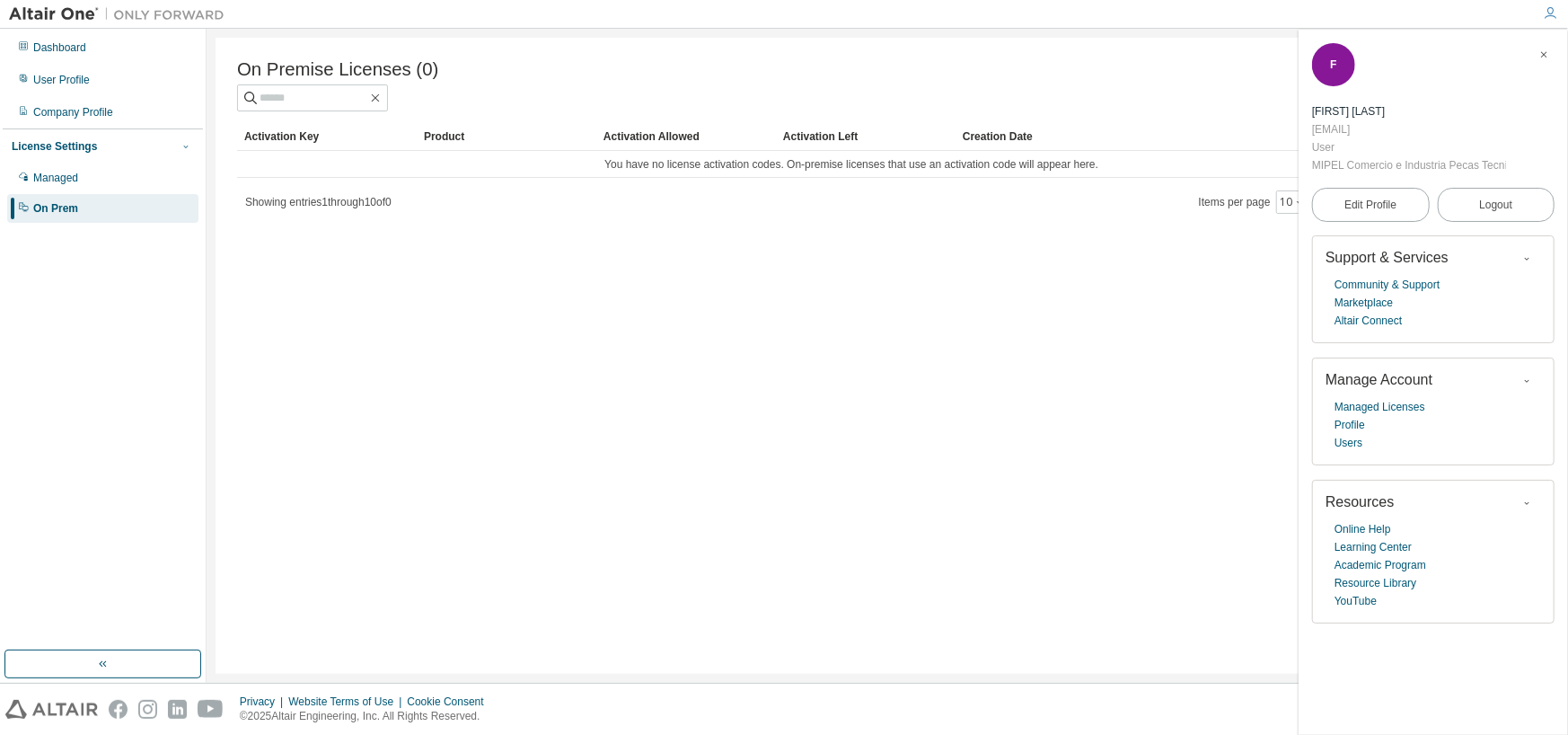 click 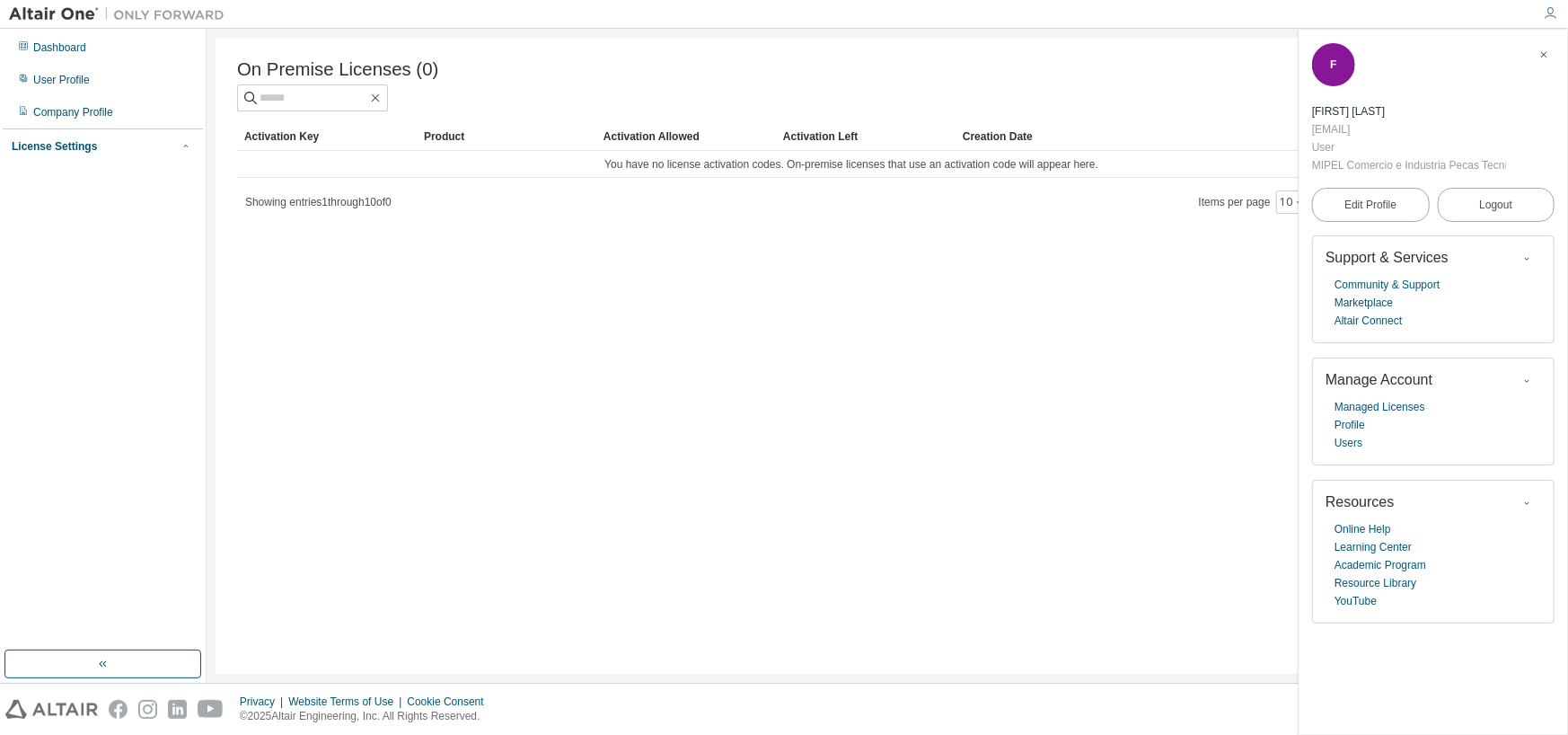 click 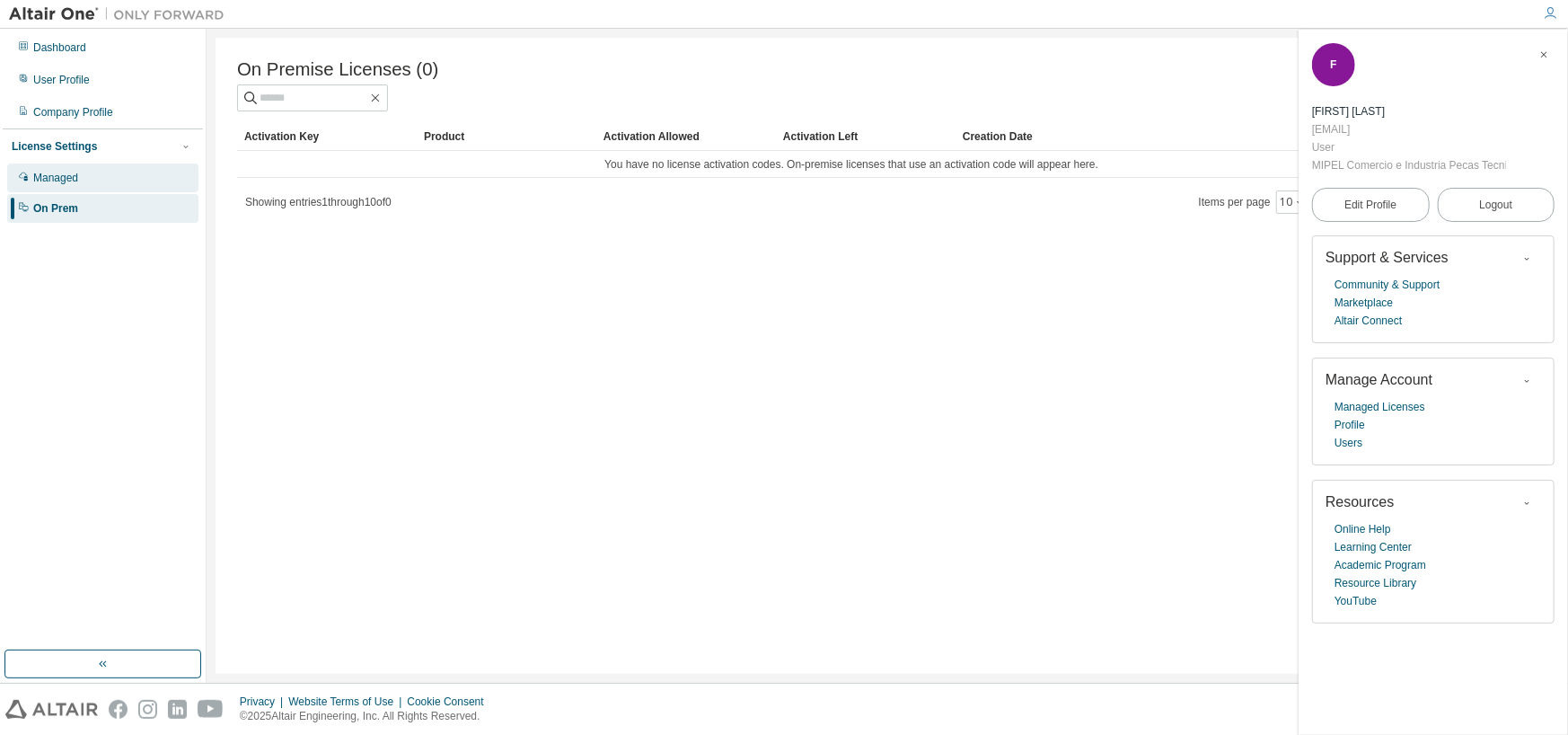 click on "Managed" at bounding box center [56, 178] 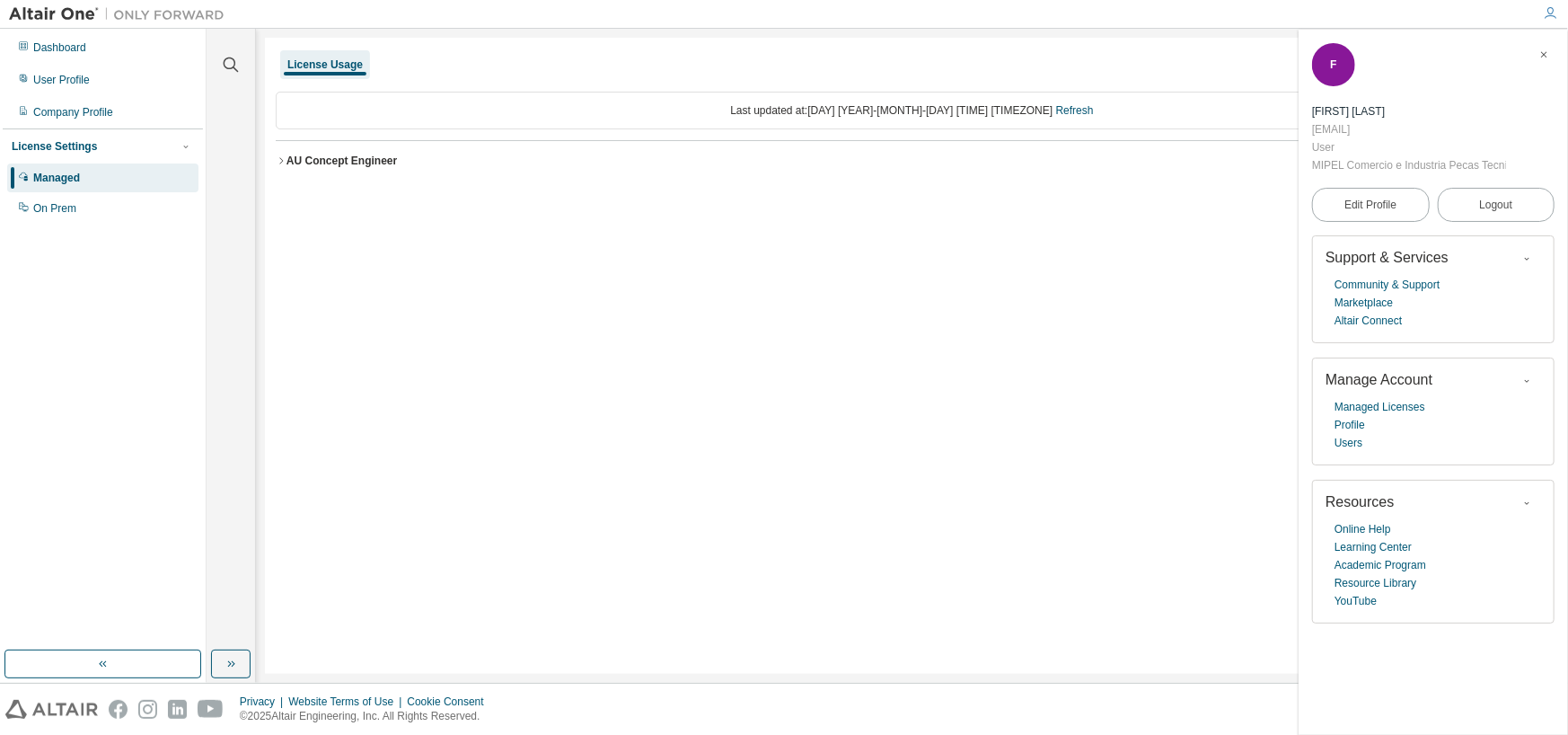click at bounding box center [1544, 55] 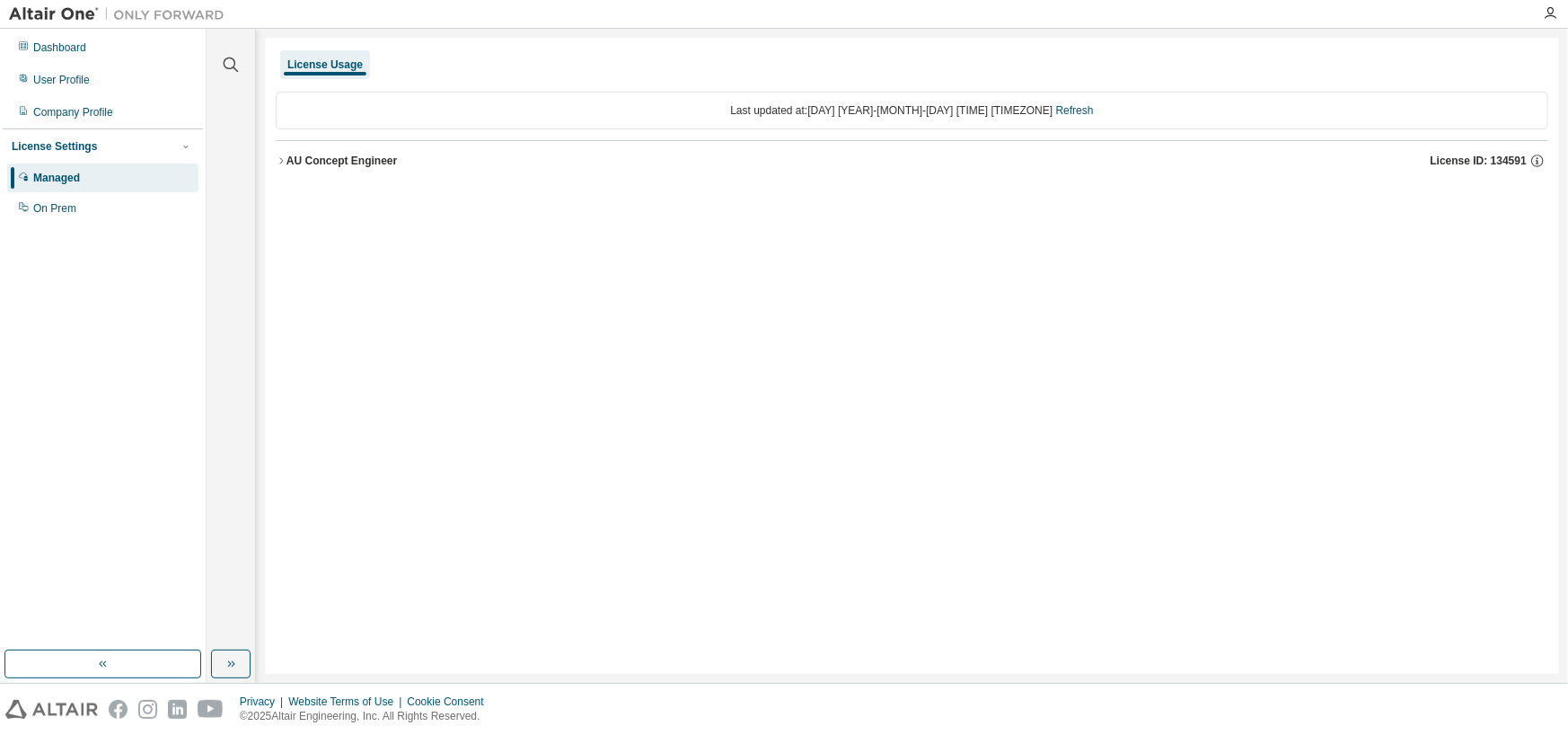 click on "License Usage" at bounding box center (325, 65) 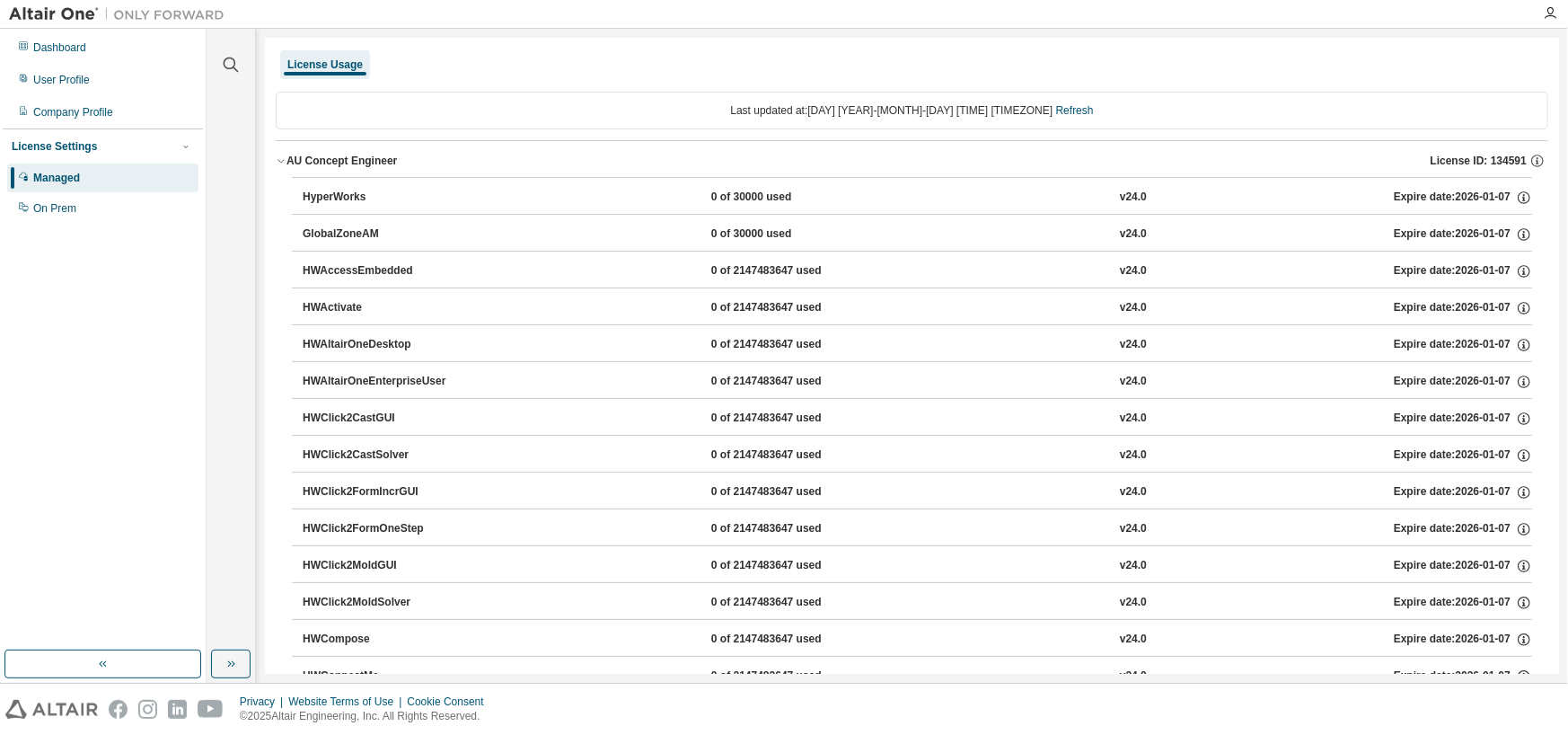 click on "AU Concept Engineer" at bounding box center [341, 161] 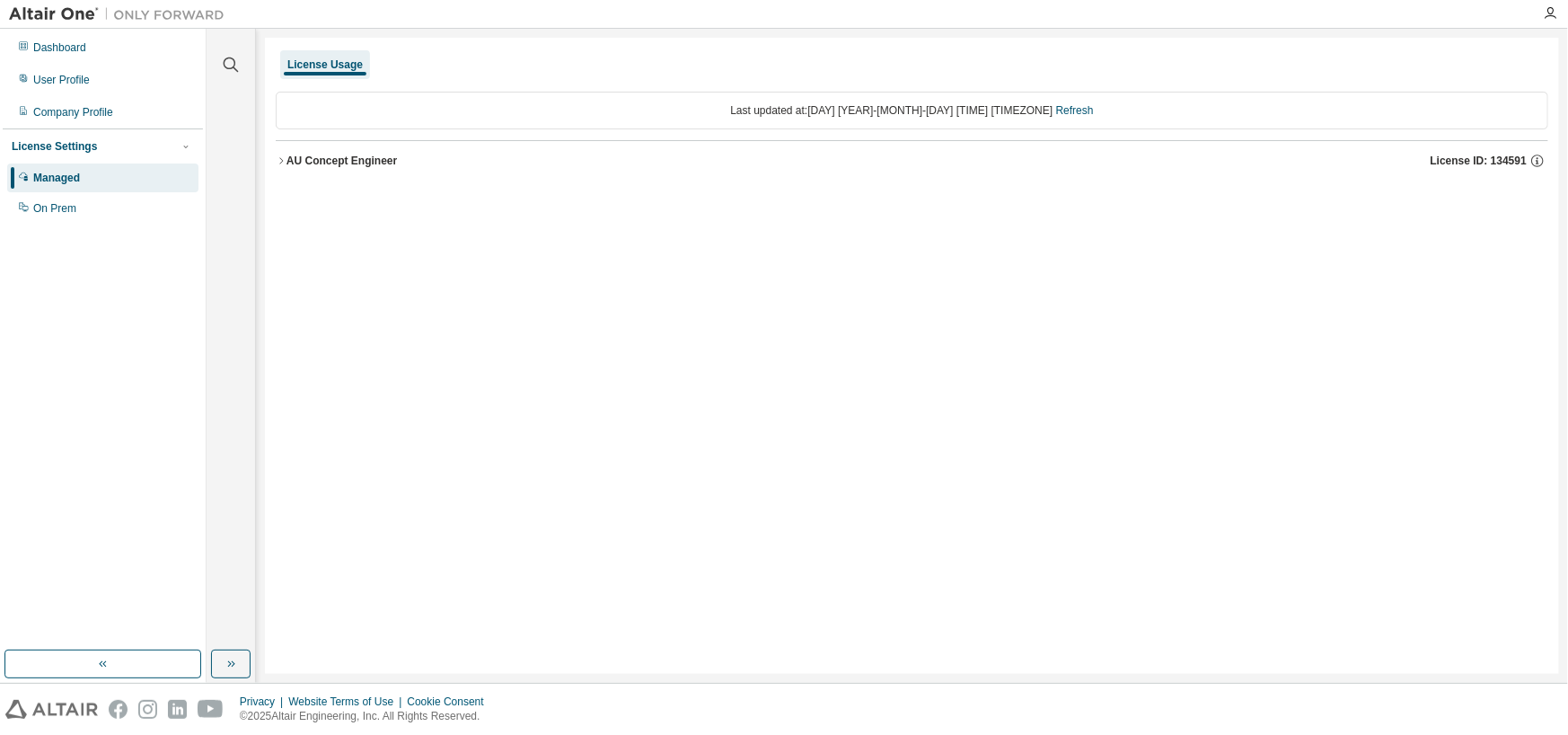 click on "Last updated at:  Fri 2025-08-08 02:35 PM GMT-3   Refresh" at bounding box center [912, 111] 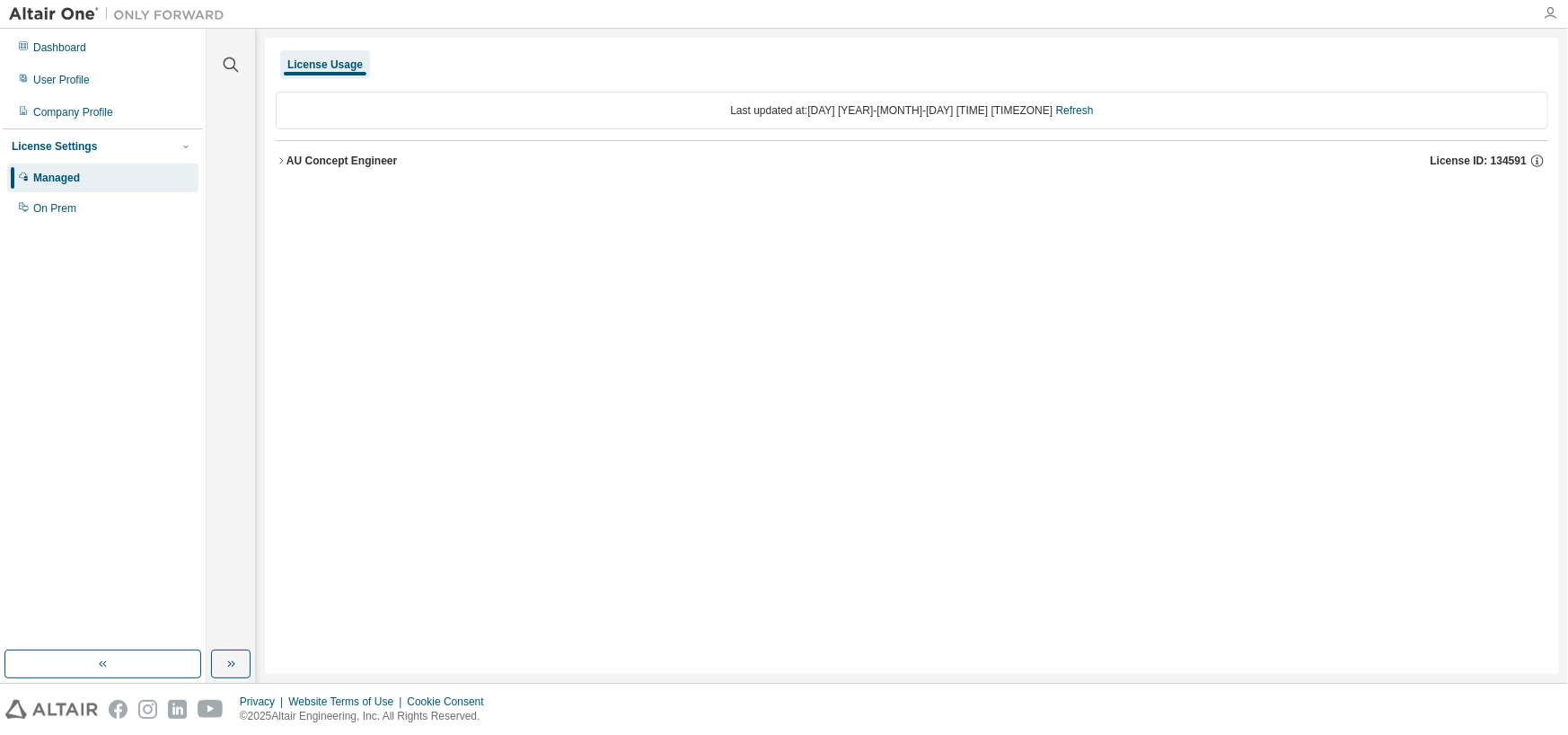 click at bounding box center (1550, 13) 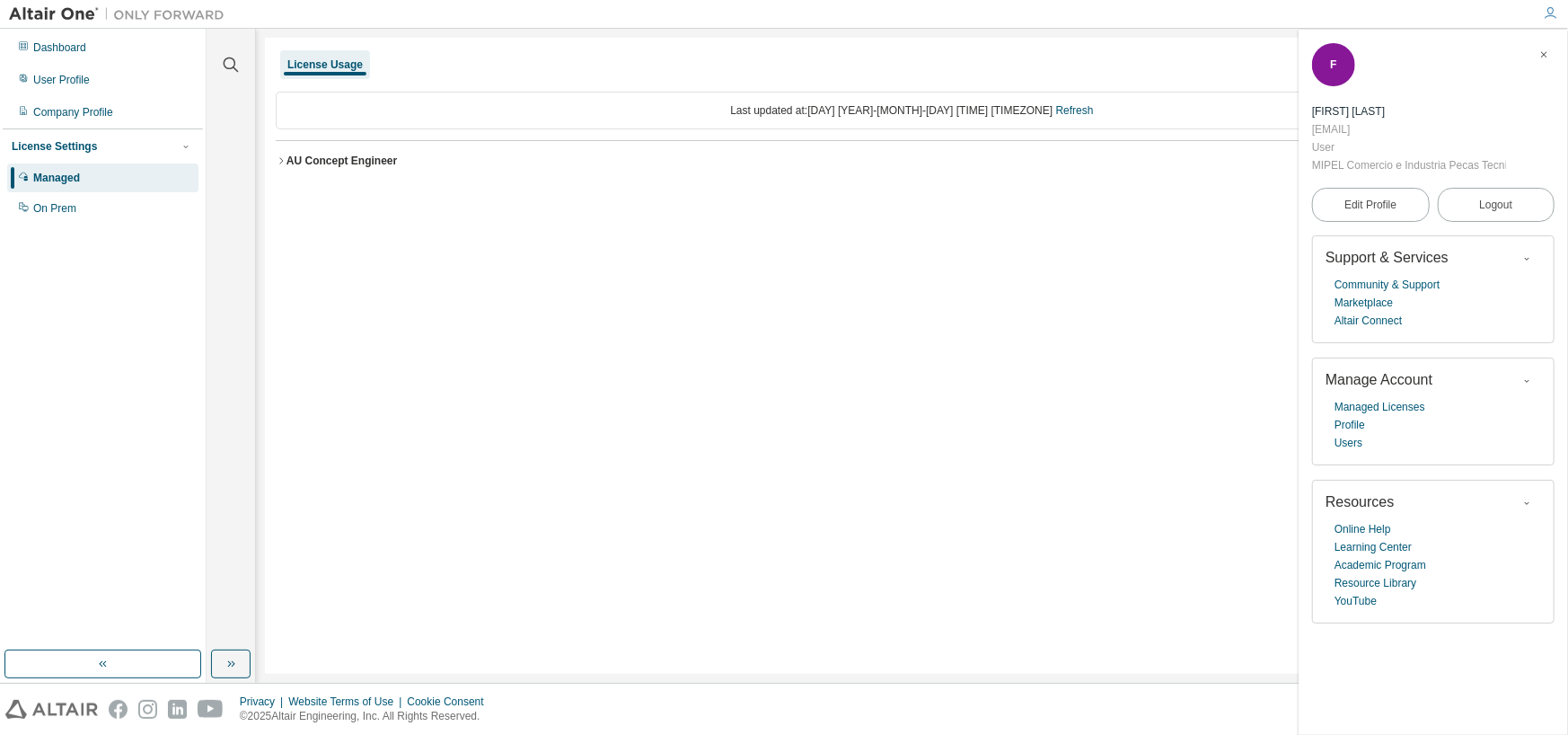 click on "License Usage Last updated at:  Fri 2025-08-08 02:35 PM GMT-3   Refresh AU Concept Engineer License ID: 134591" at bounding box center (912, 356) 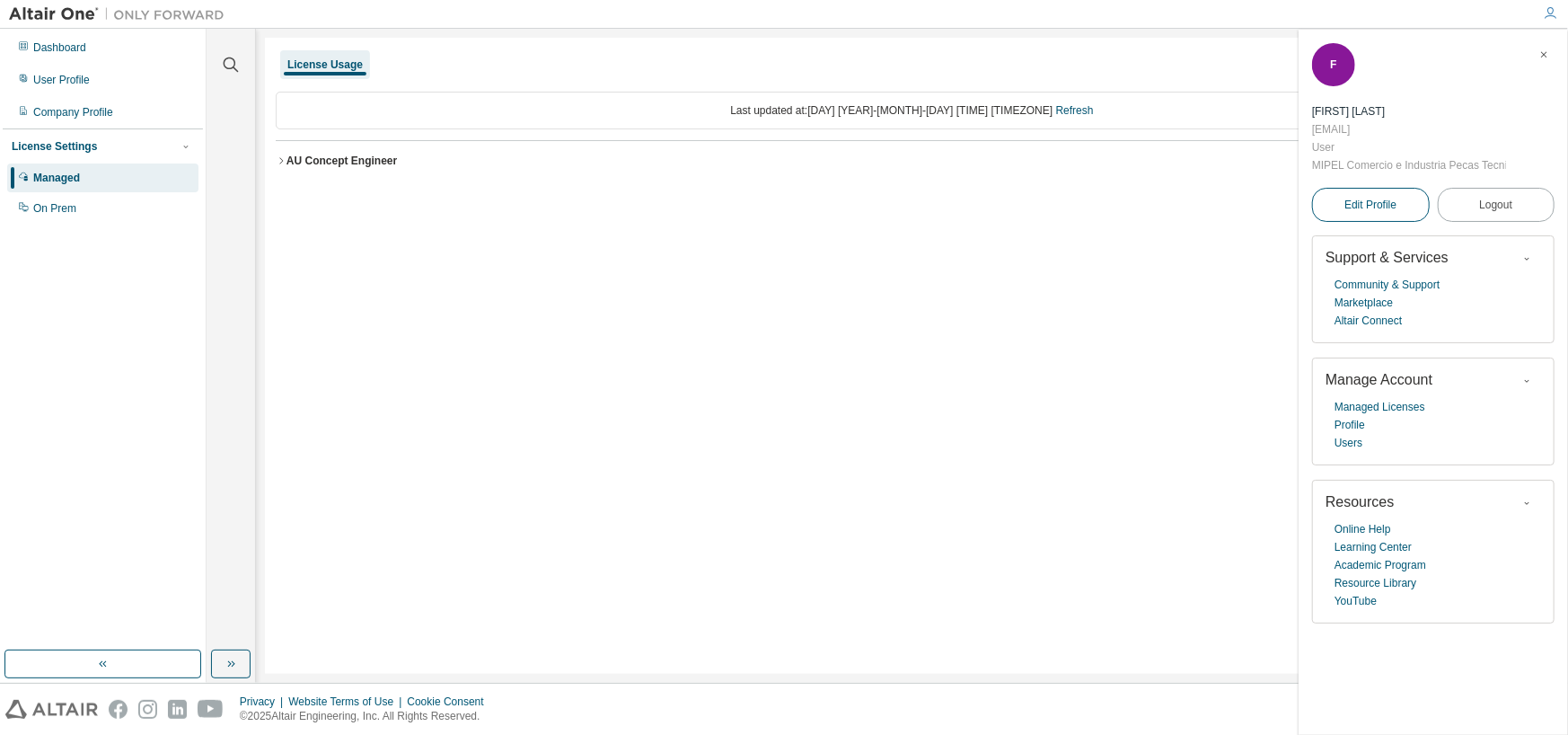 click on "Edit Profile" at bounding box center (1370, 205) 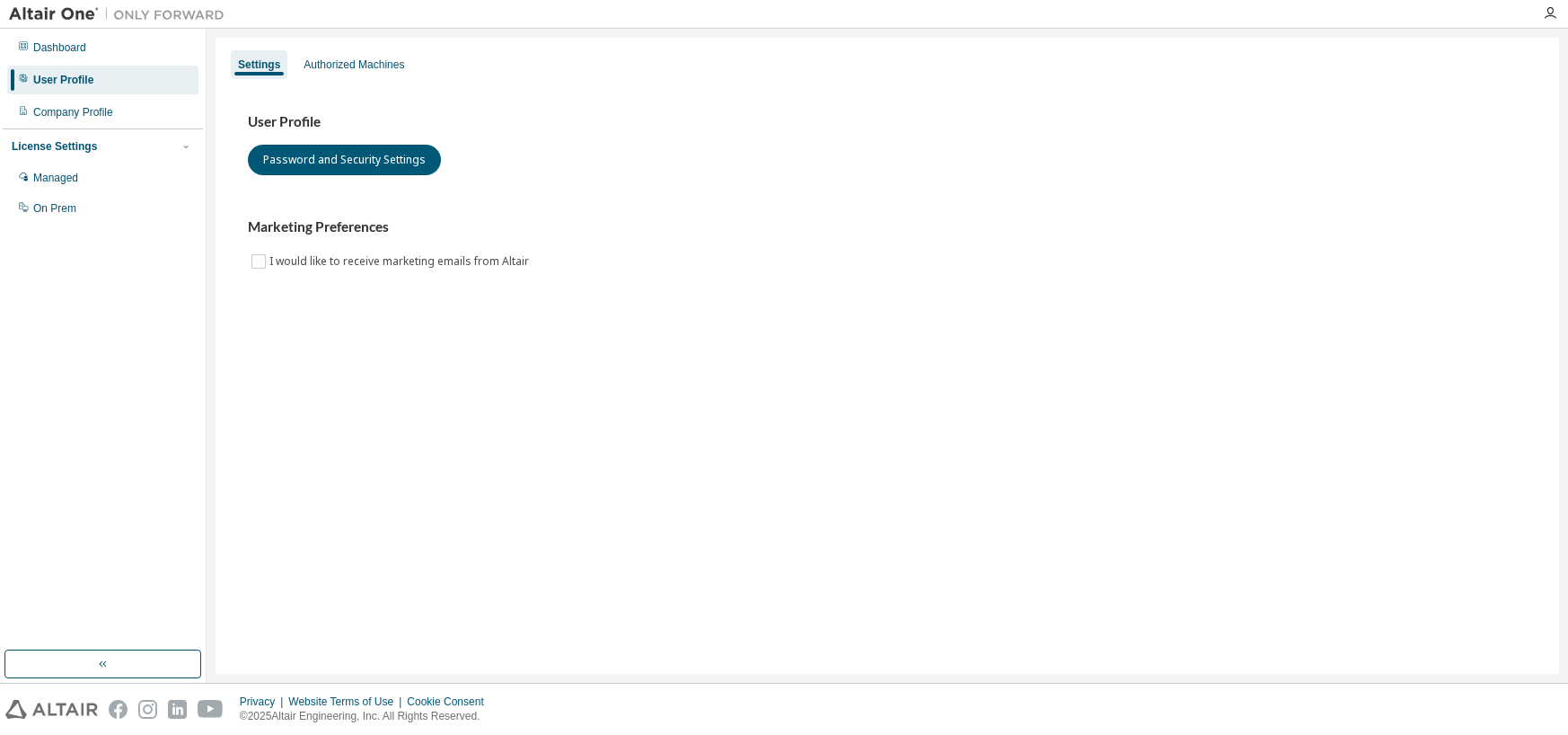 scroll, scrollTop: 0, scrollLeft: 0, axis: both 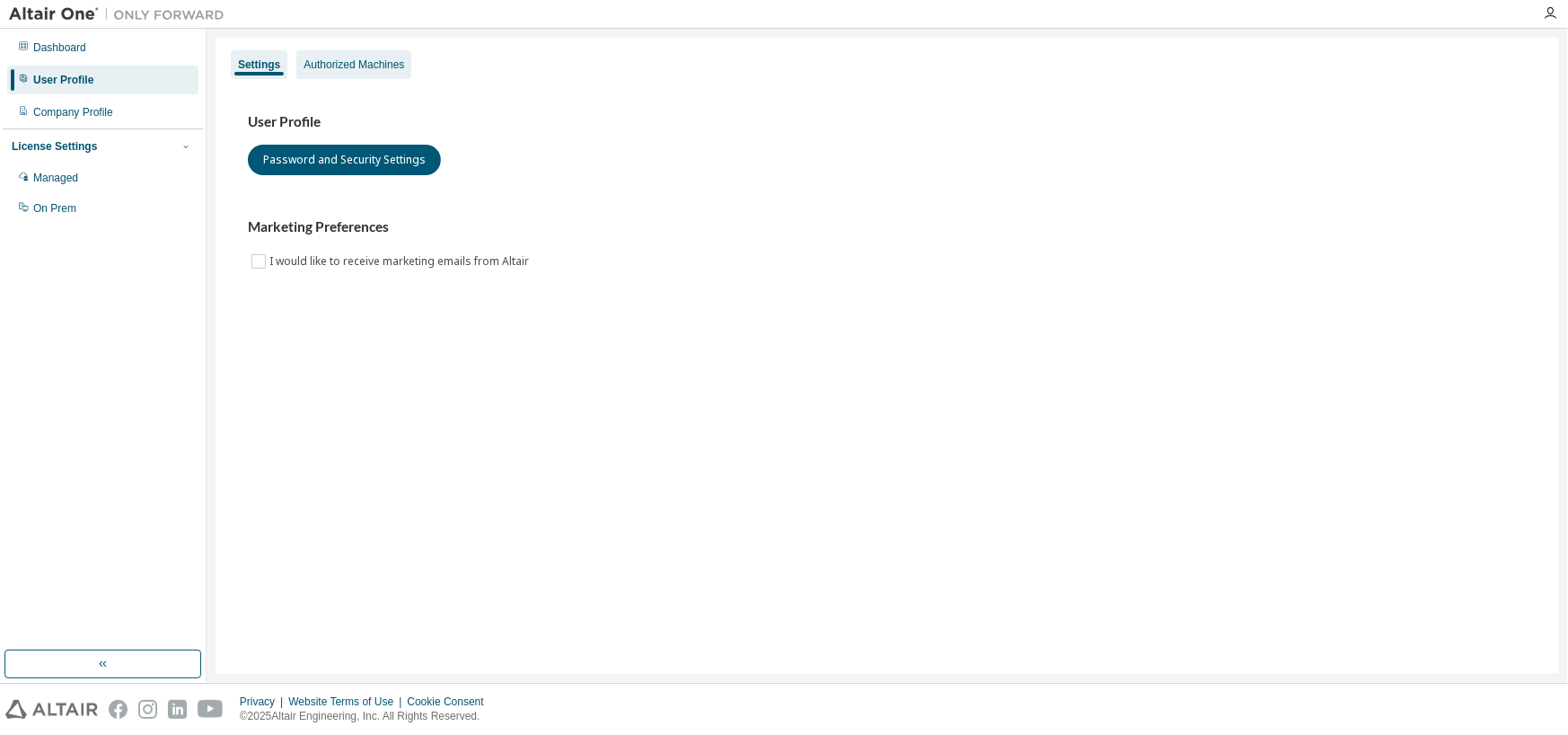 click on "Authorized Machines" at bounding box center [354, 65] 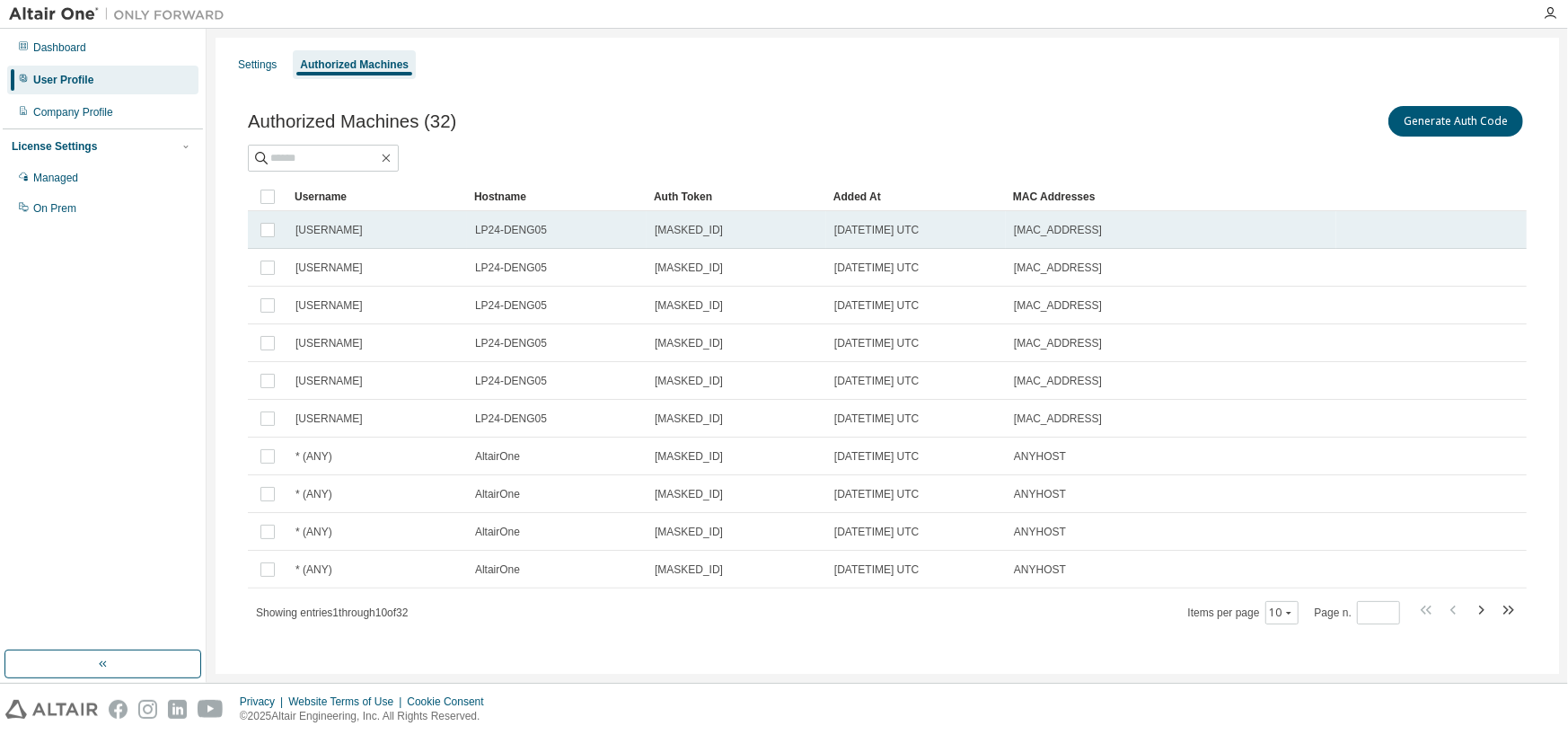 click on "LP24-DENG05" at bounding box center (511, 230) 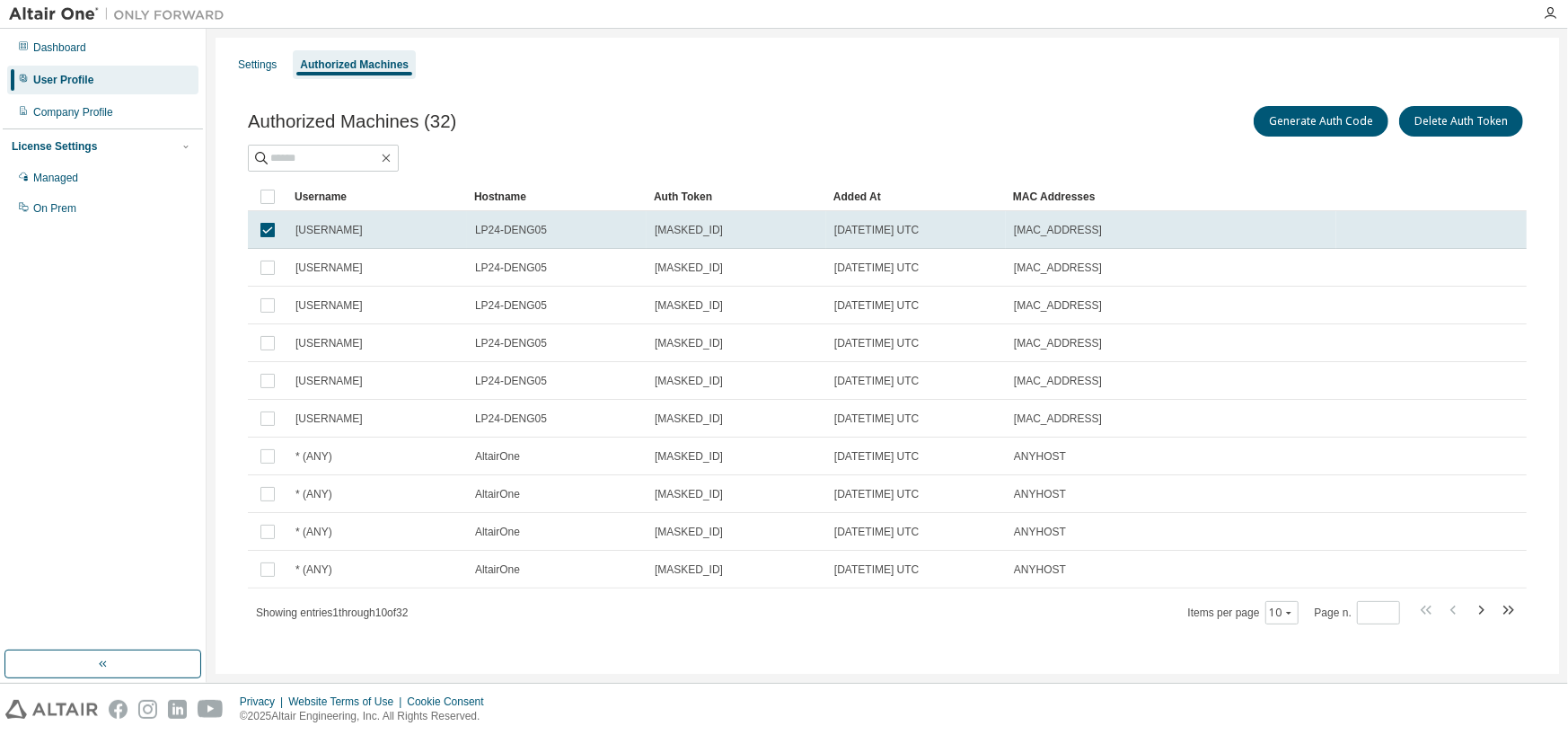 click at bounding box center [883, 13] 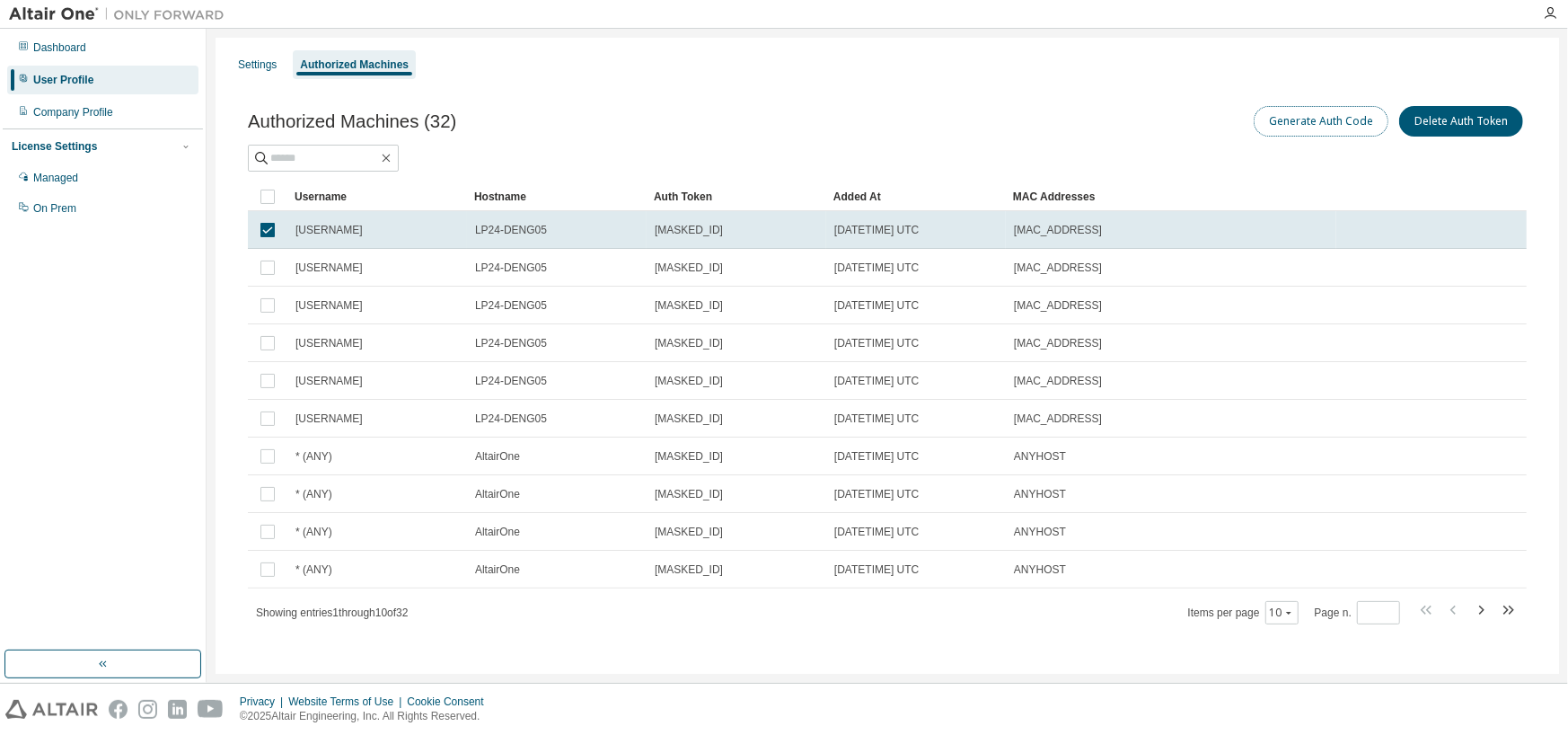 click on "Generate Auth Code" at bounding box center [1321, 121] 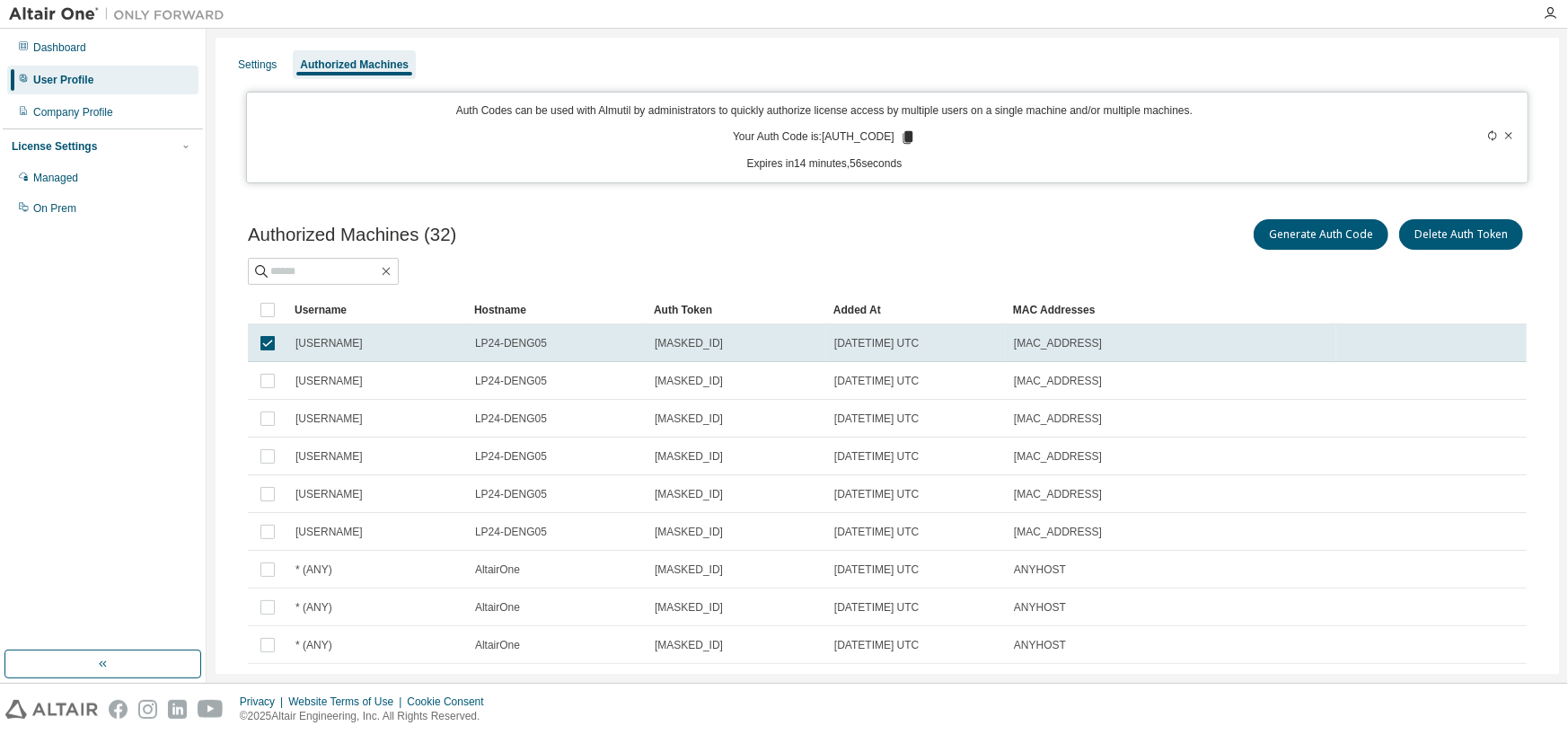 drag, startPoint x: 833, startPoint y: 134, endPoint x: 868, endPoint y: 133, distance: 35.014283 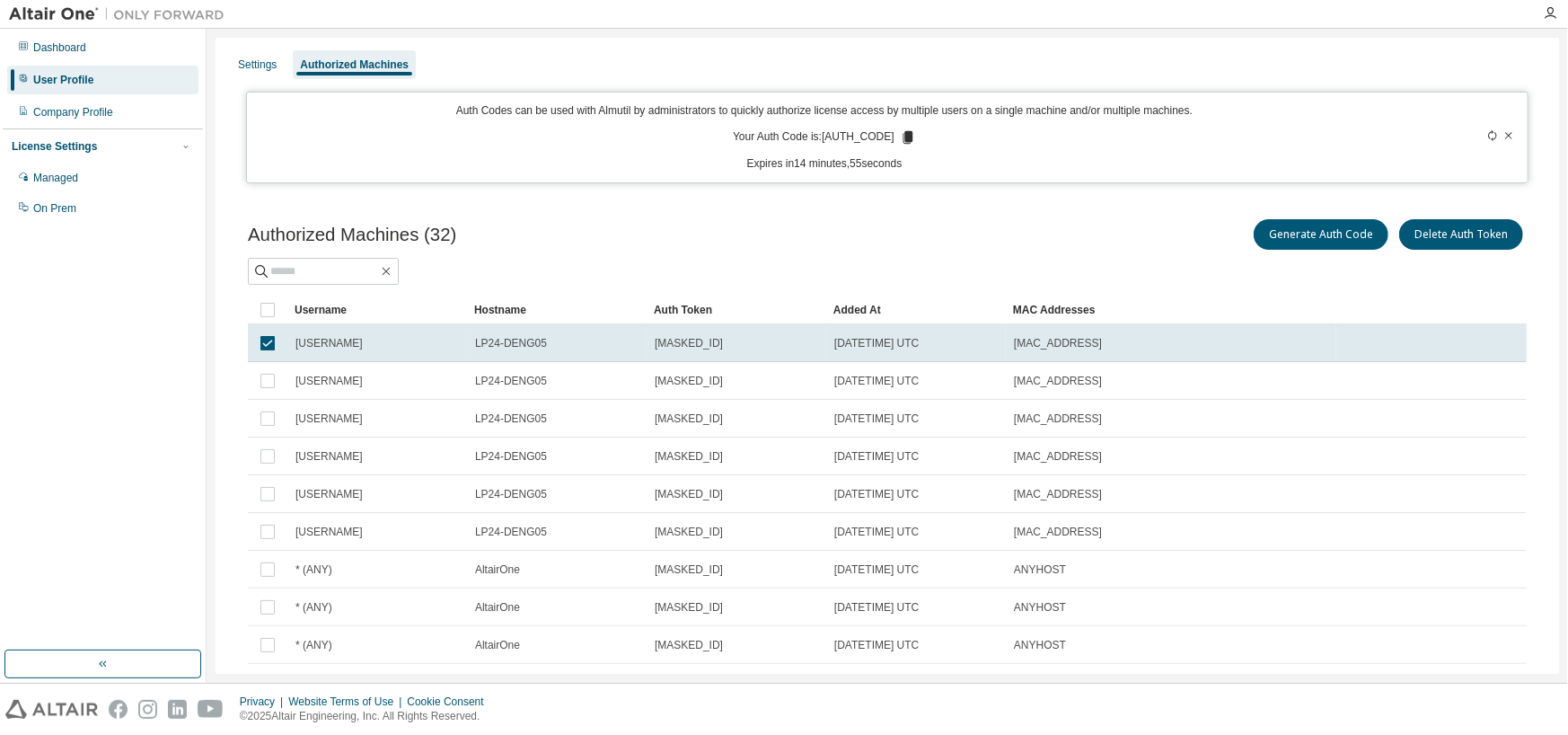 click 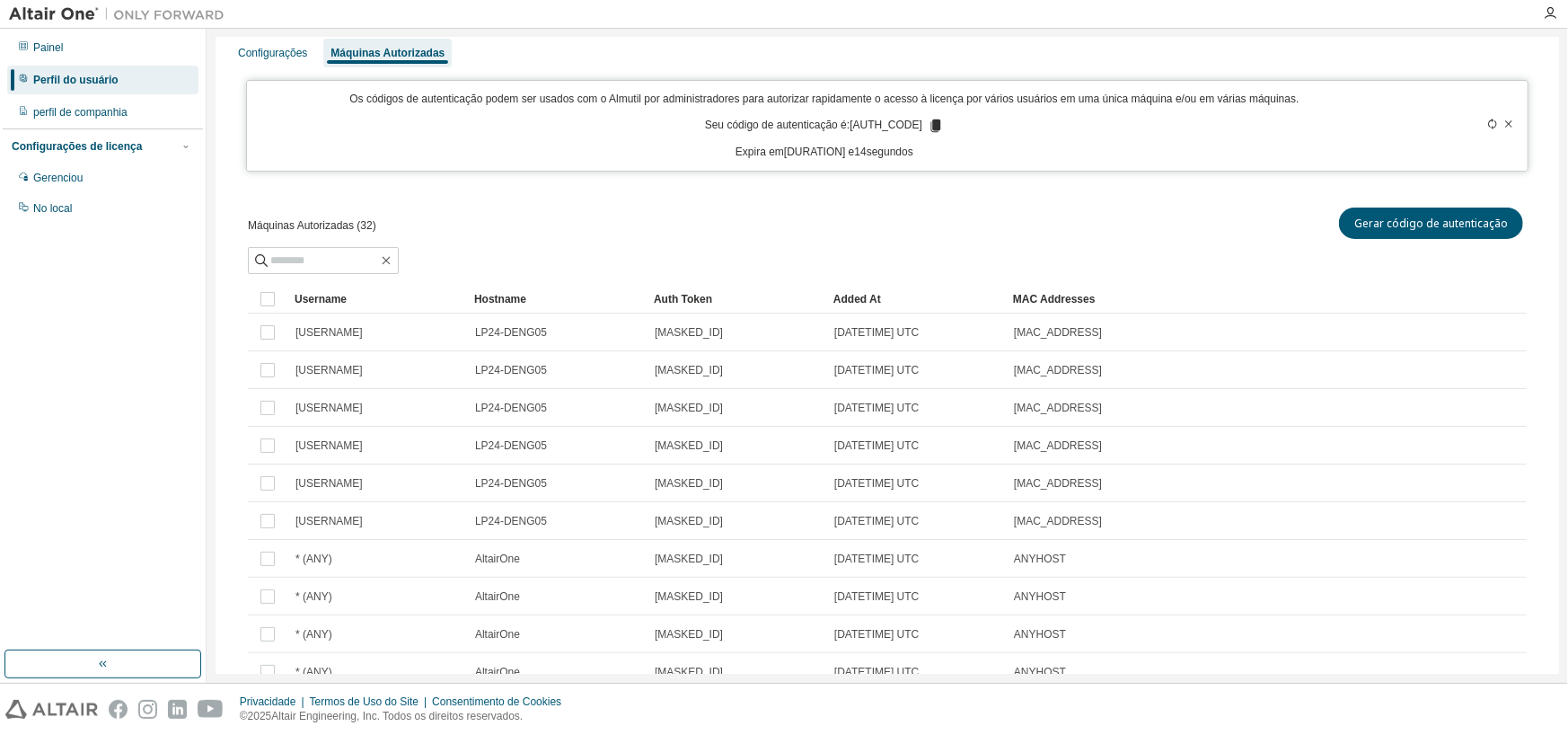 scroll, scrollTop: 0, scrollLeft: 0, axis: both 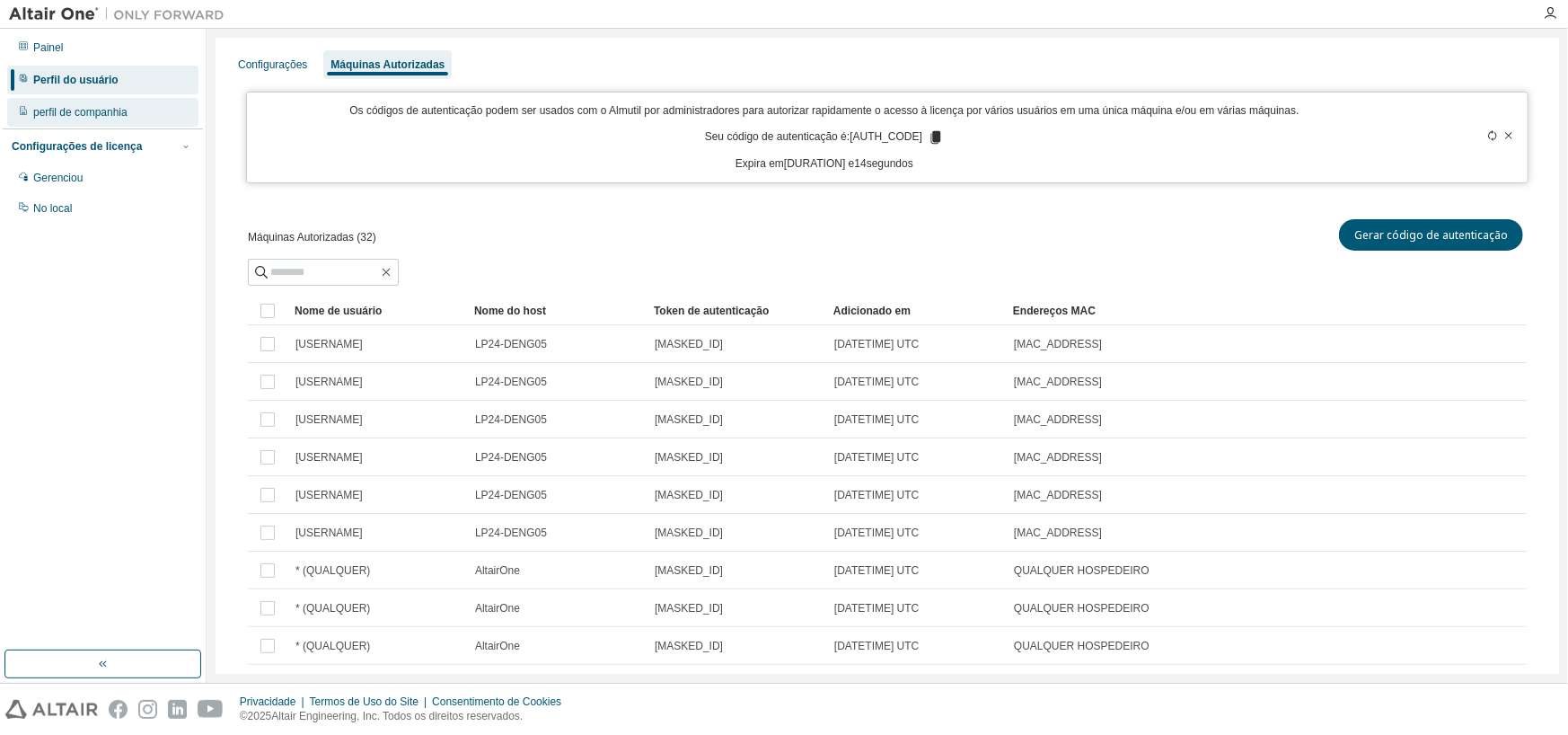click on "perfil de companhia" at bounding box center (80, 112) 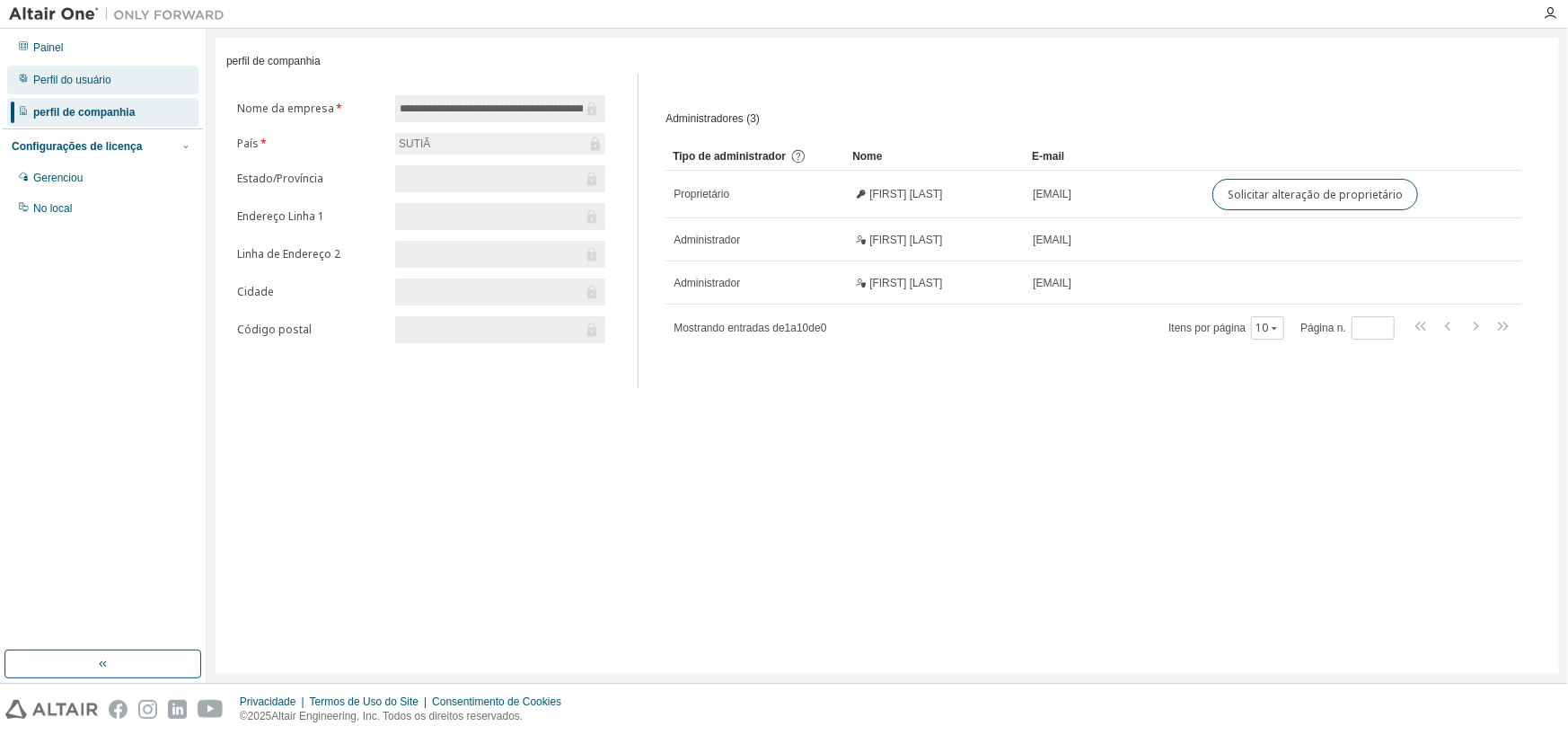 click on "Perfil do usuário" at bounding box center (72, 80) 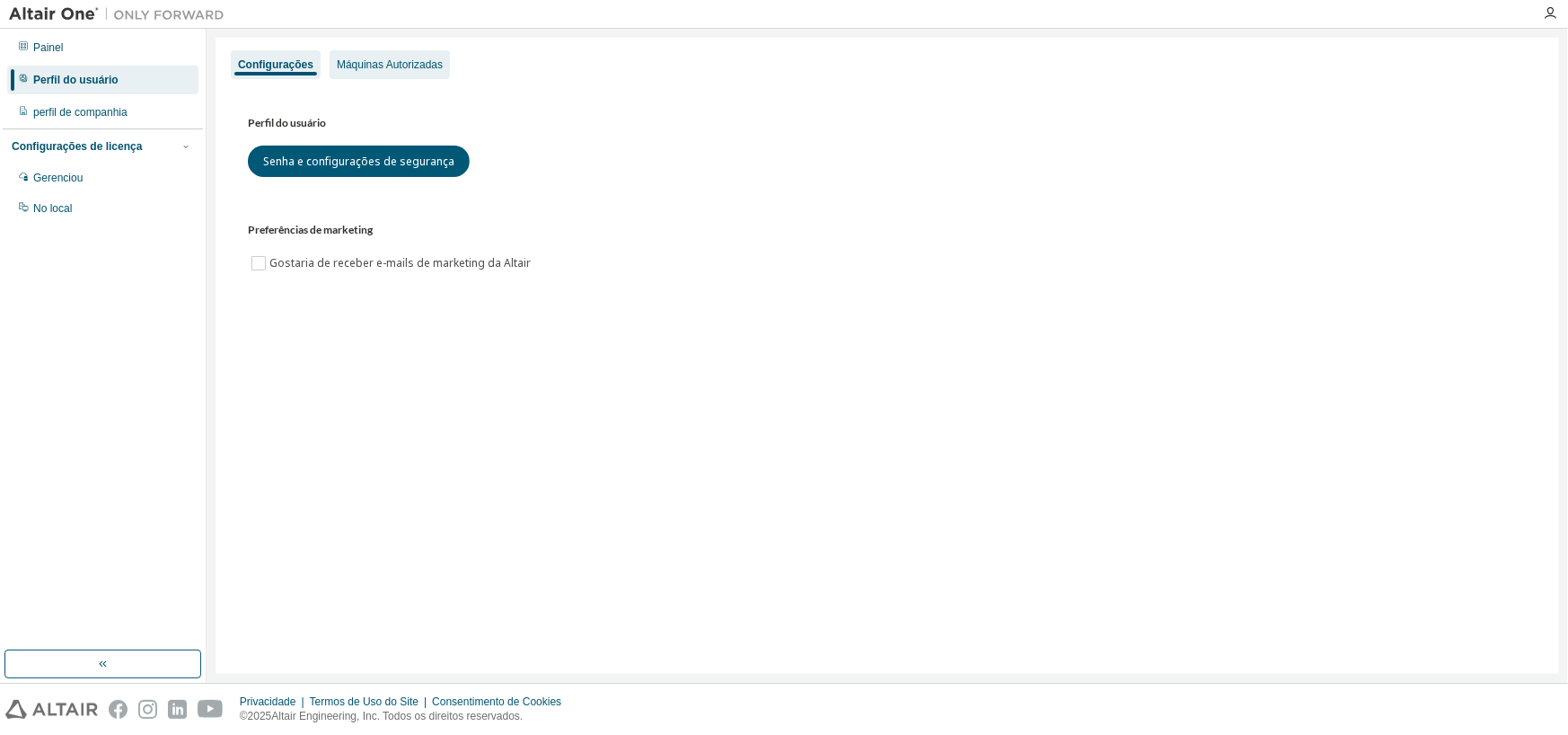 click on "Máquinas Autorizadas" at bounding box center [390, 65] 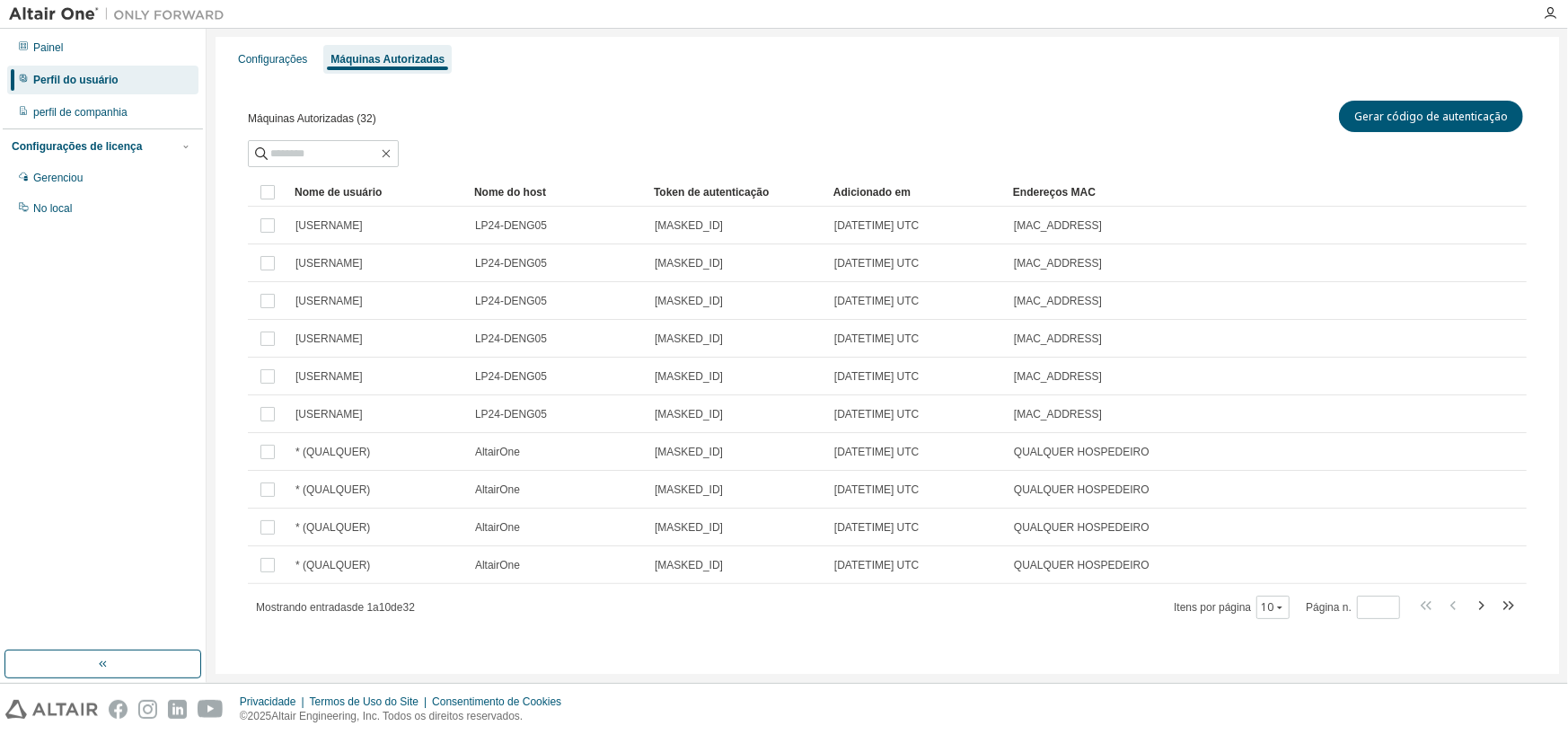 scroll, scrollTop: 9, scrollLeft: 0, axis: vertical 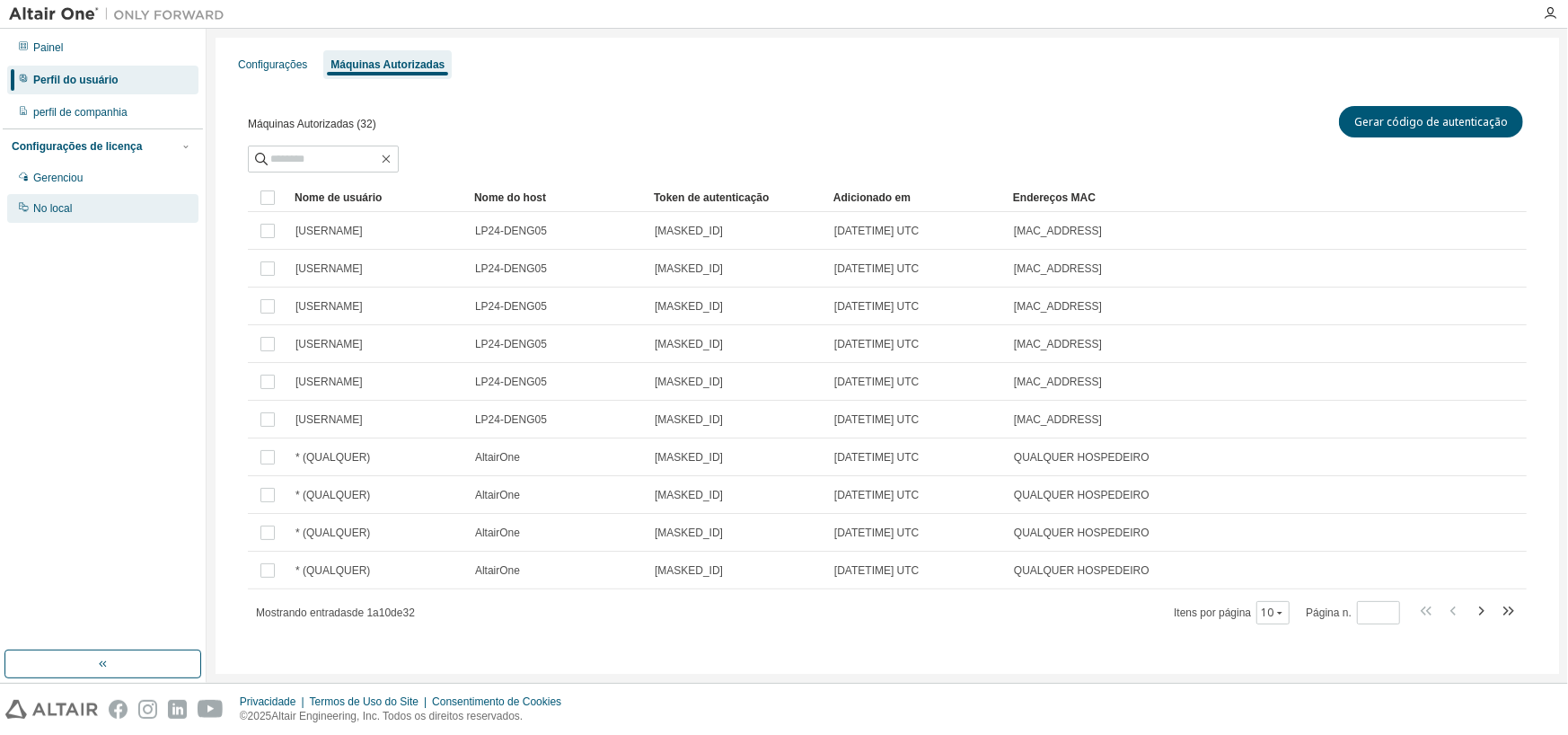 click on "No local" at bounding box center (52, 208) 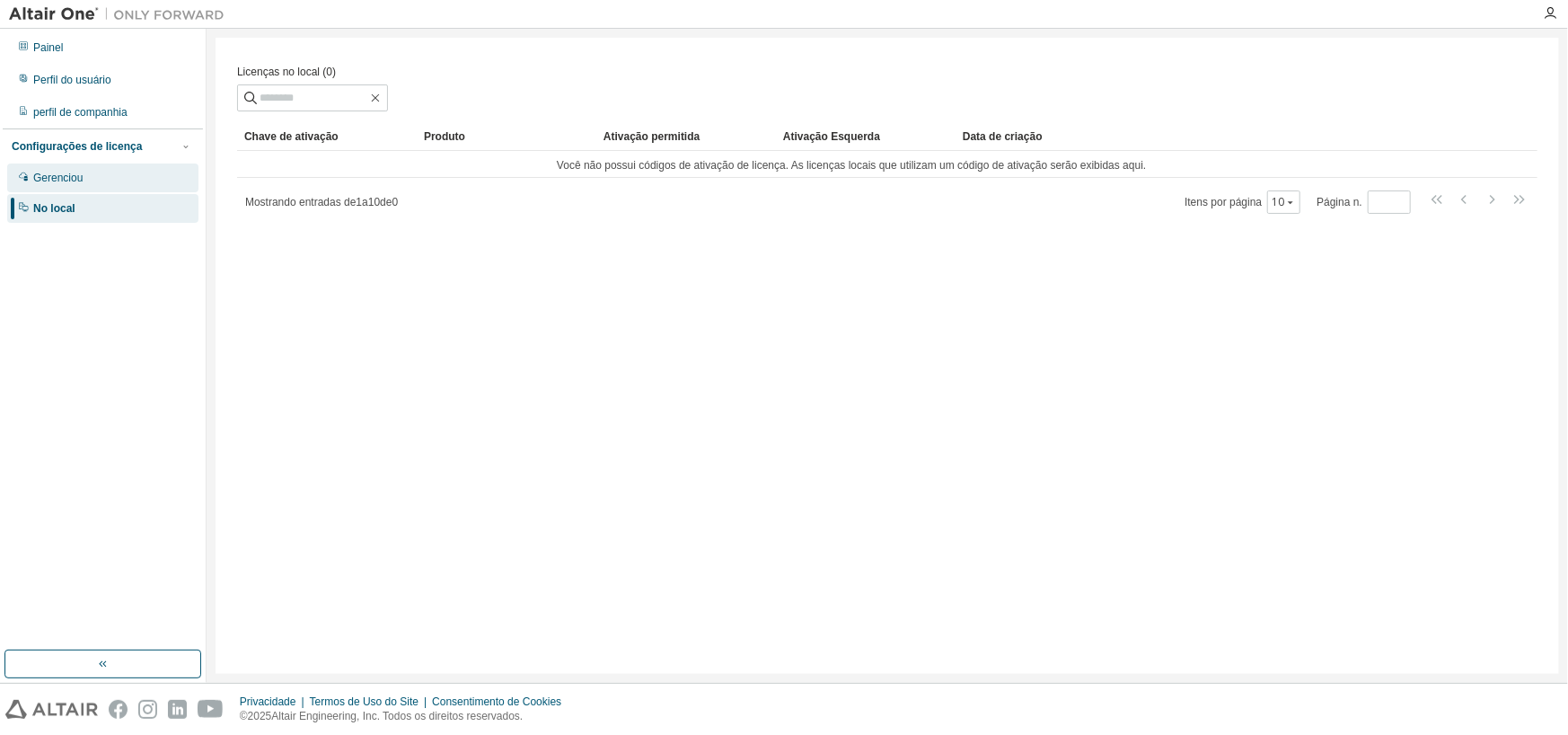 click on "Gerenciou" at bounding box center (57, 178) 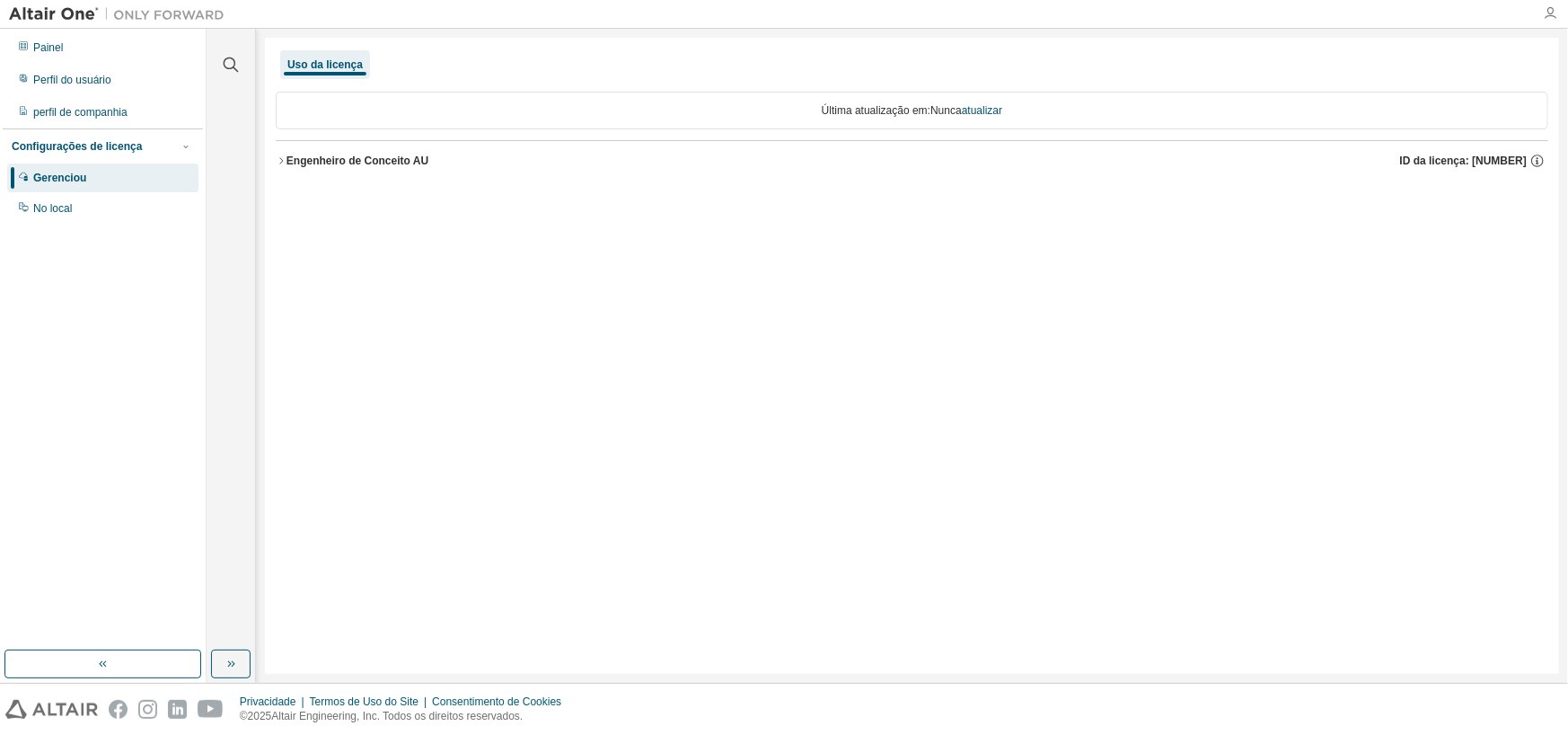click at bounding box center (1550, 13) 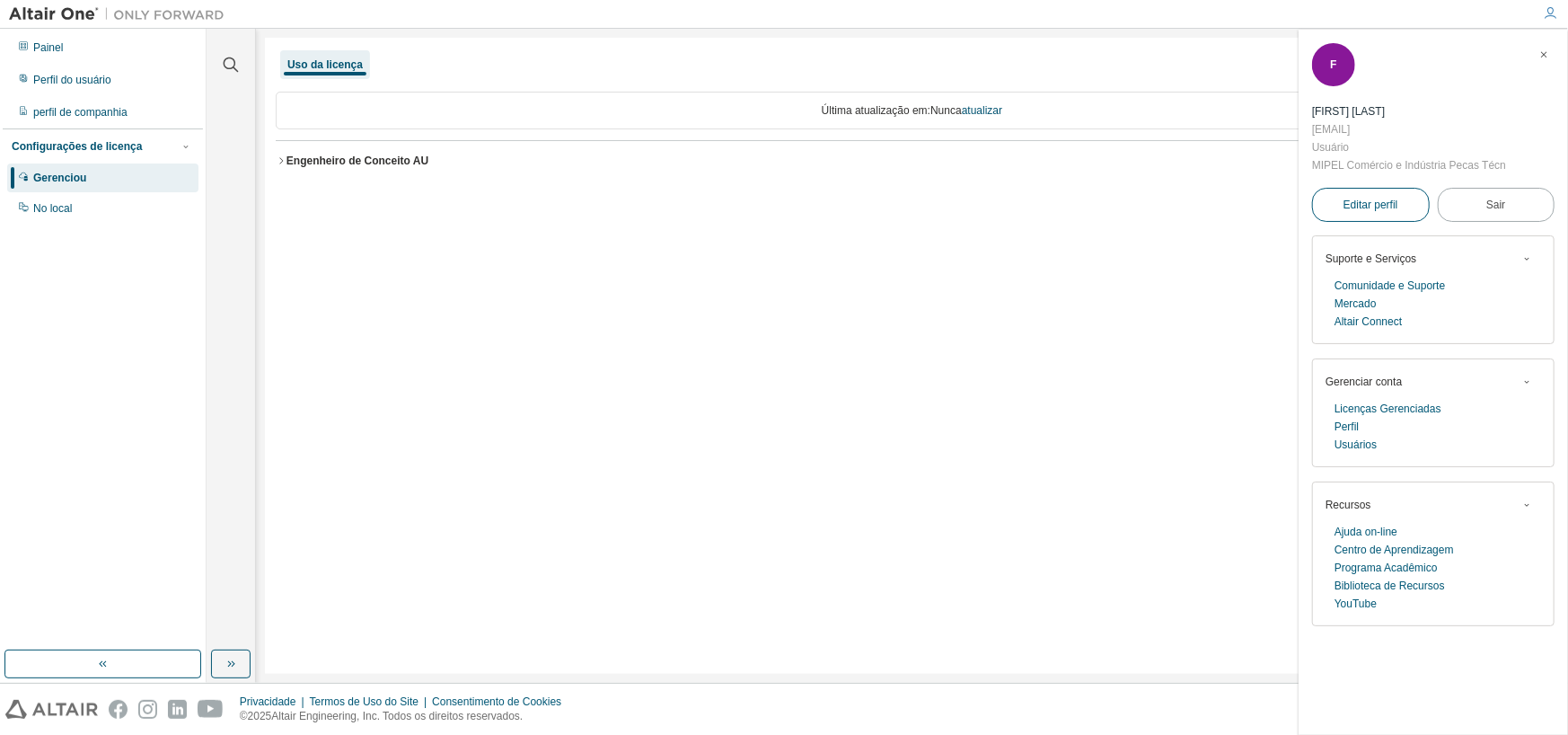 click on "Editar perfil" at bounding box center [1370, 205] 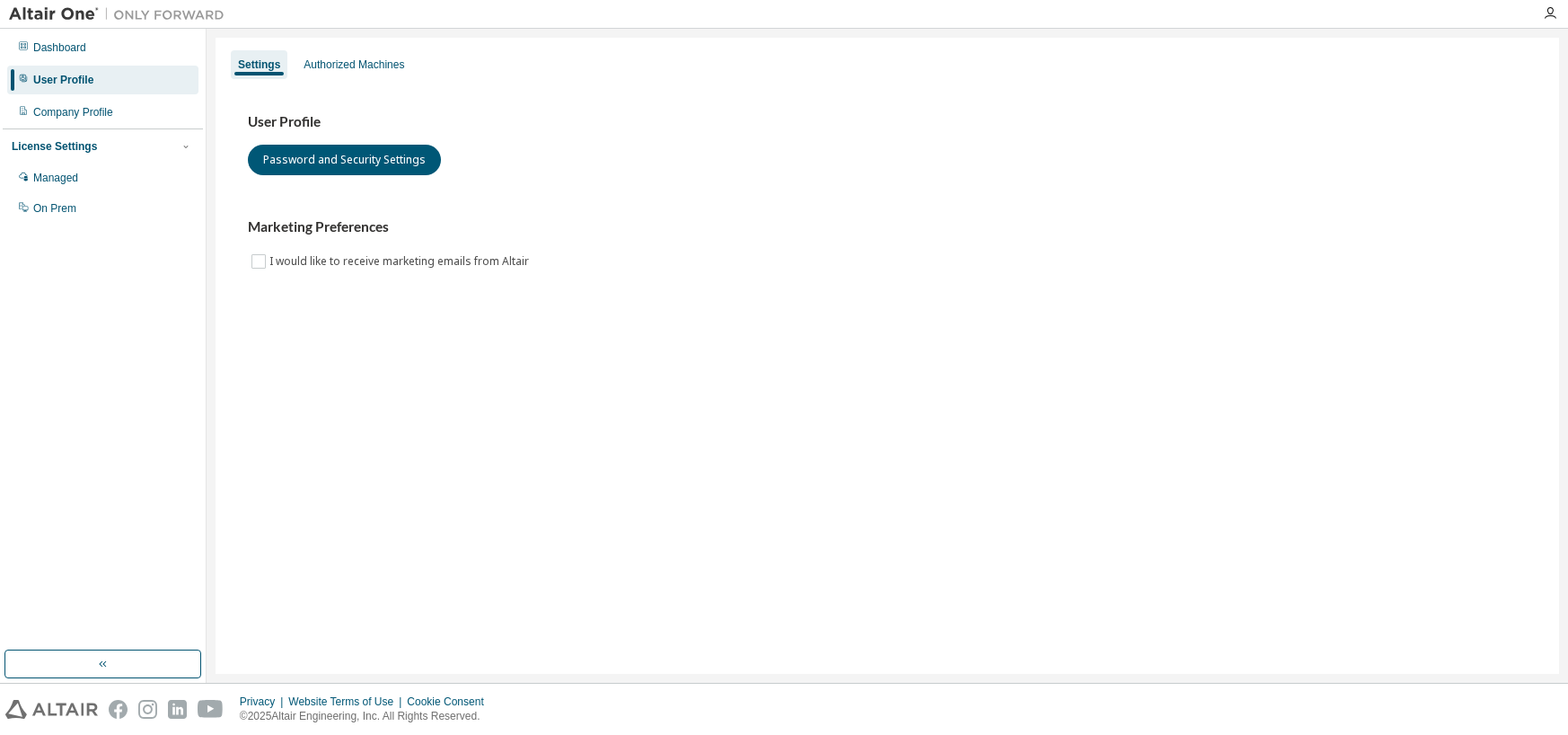 scroll, scrollTop: 0, scrollLeft: 0, axis: both 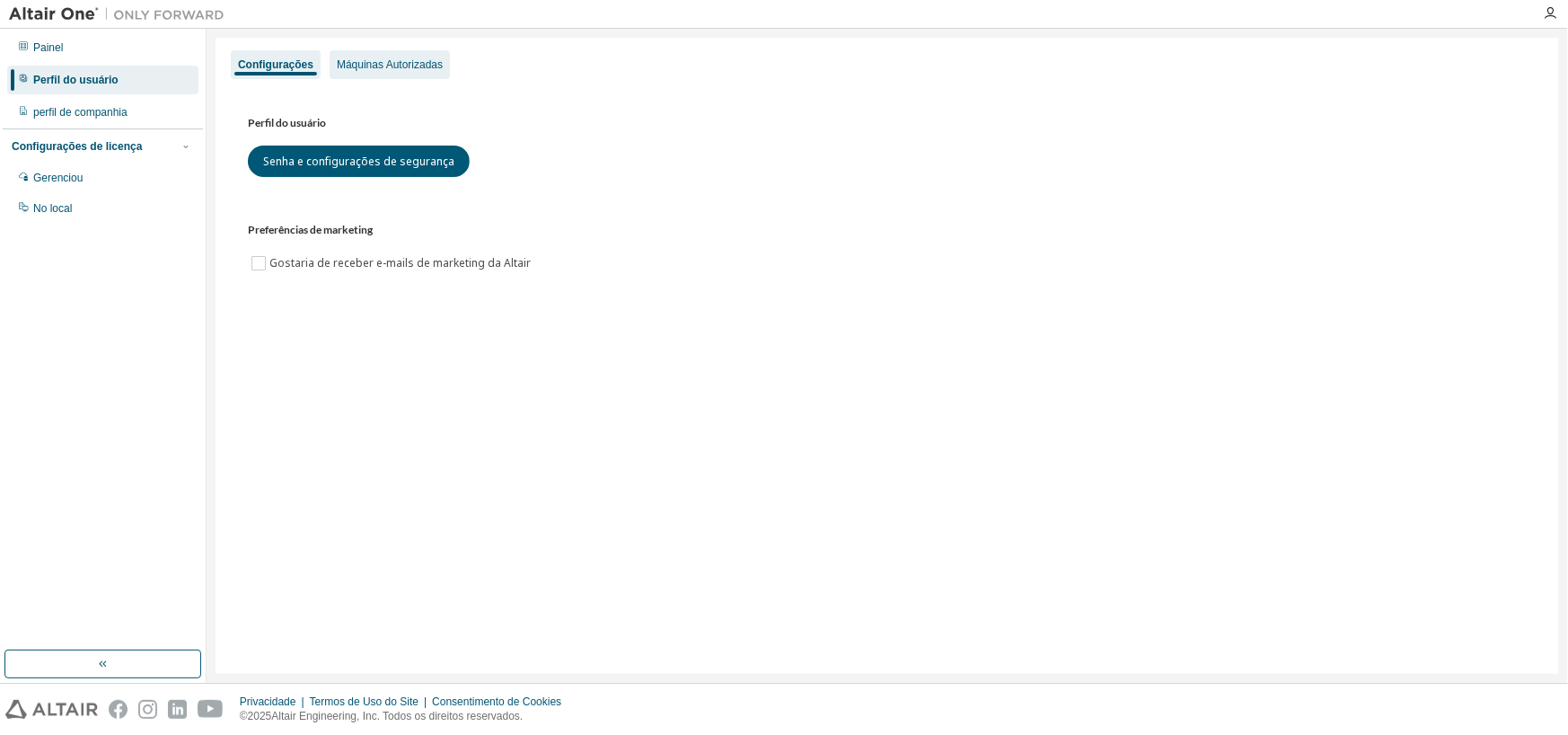 click on "Máquinas Autorizadas" at bounding box center [390, 65] 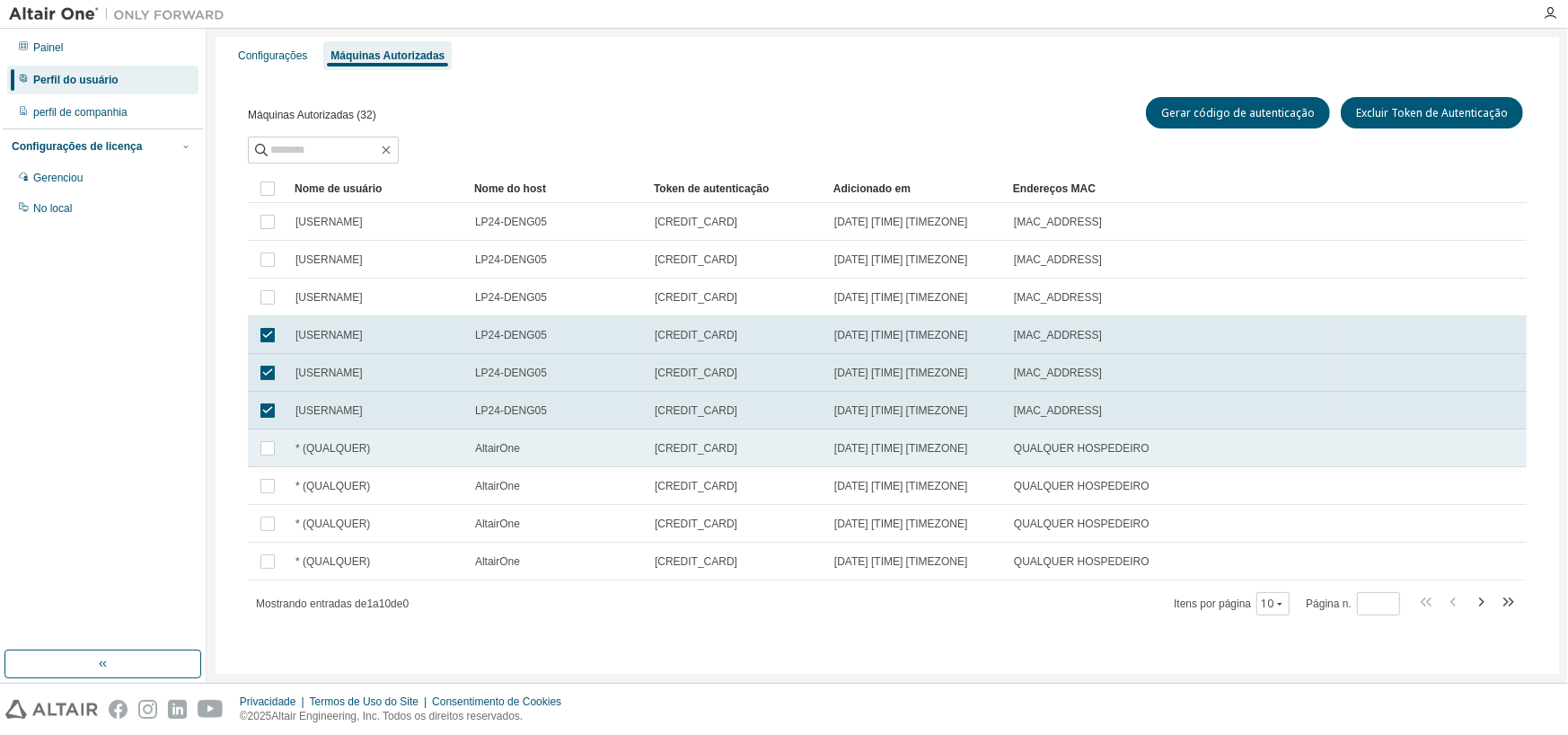 scroll, scrollTop: 0, scrollLeft: 0, axis: both 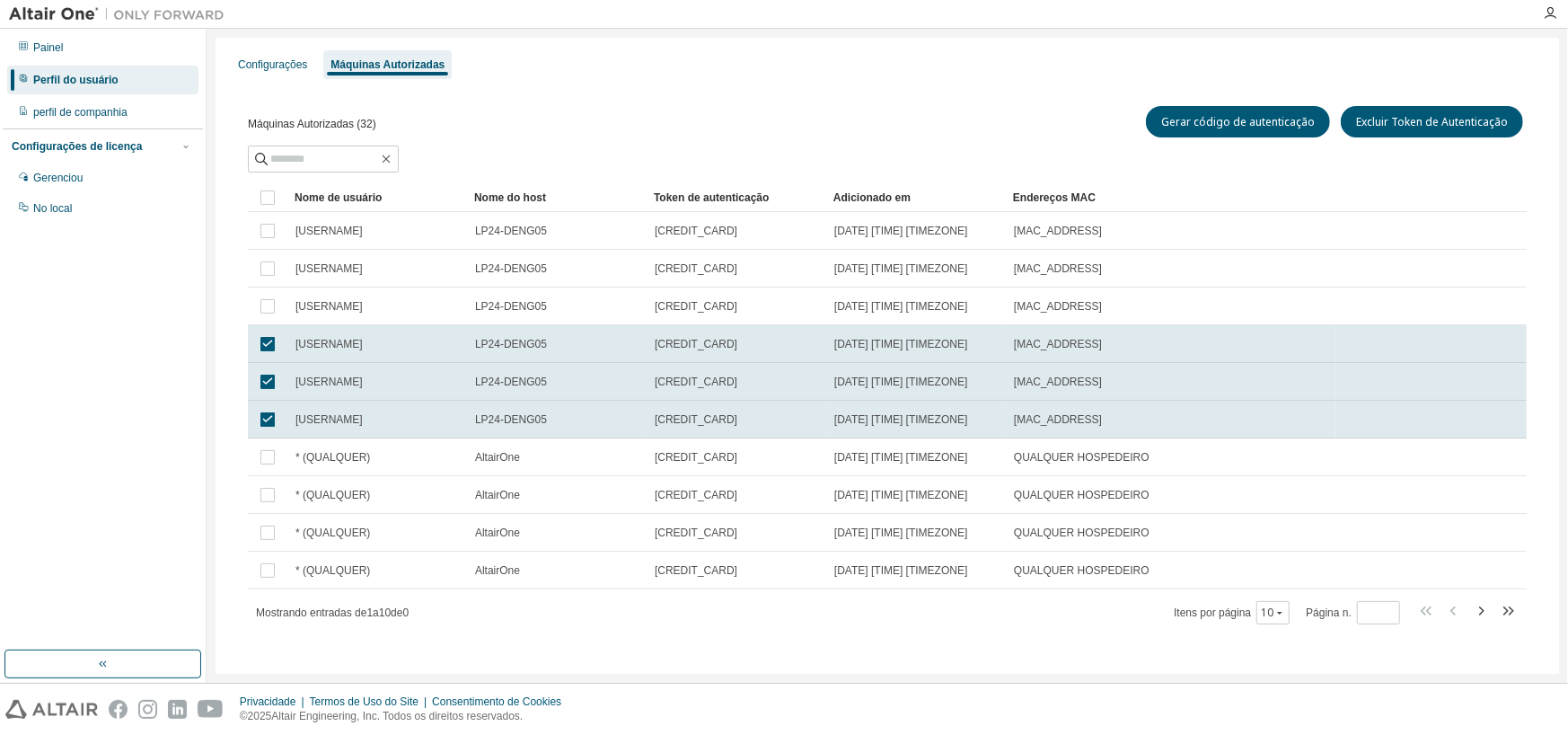 click on "Gerar código de autenticação Excluir Token de Autenticação" at bounding box center (1207, 121) 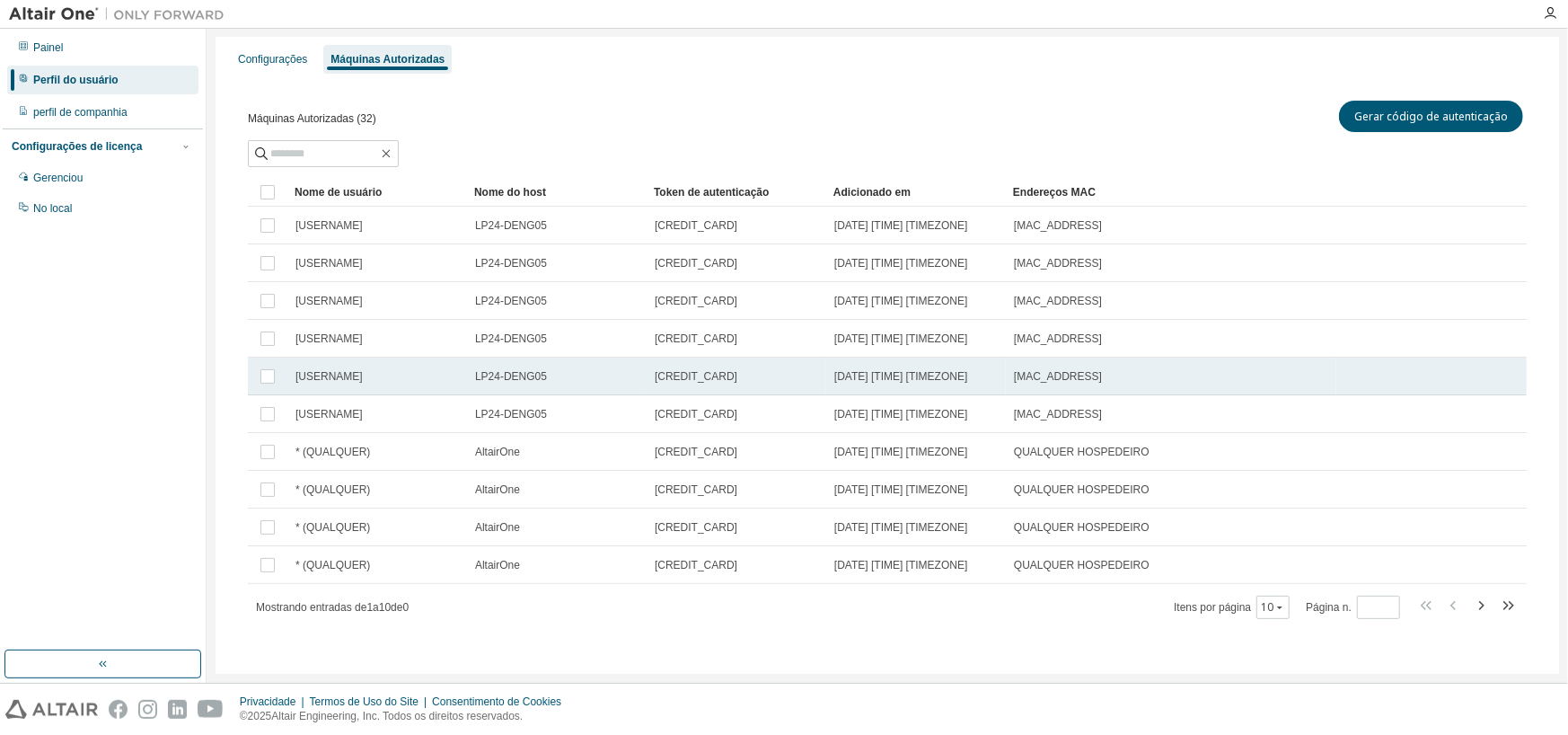 scroll, scrollTop: 9, scrollLeft: 0, axis: vertical 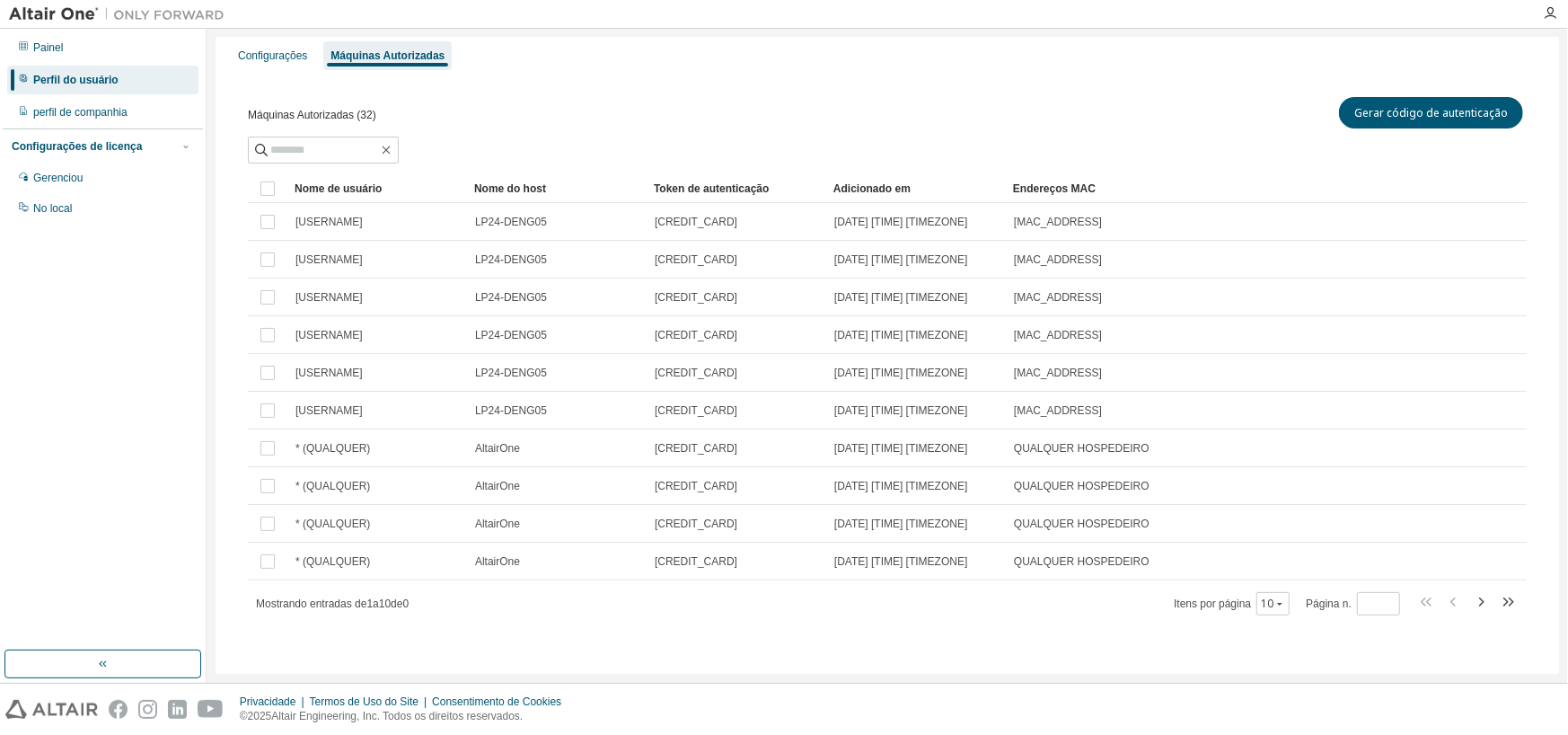 click on "Gerar código de autenticação" at bounding box center (1207, 112) 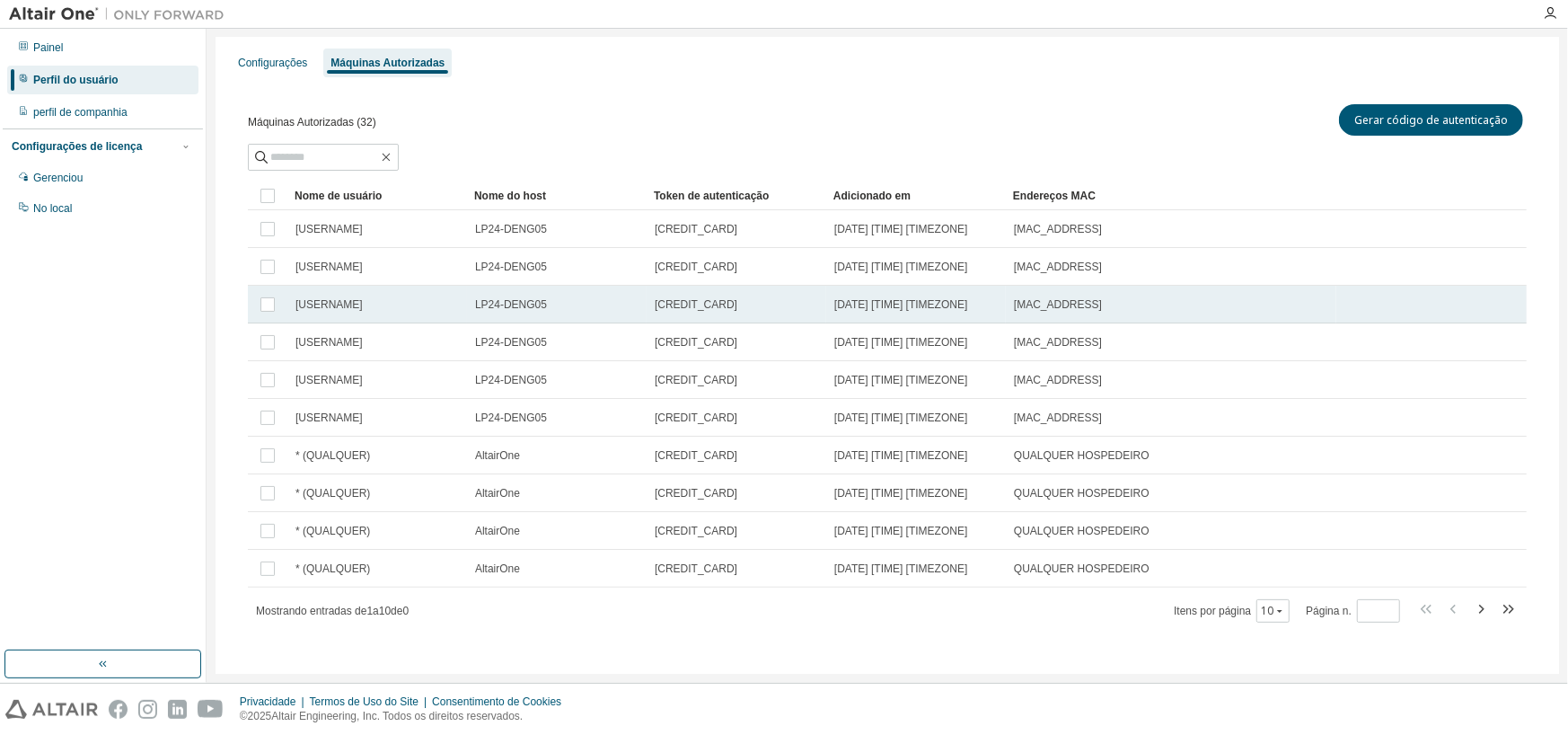 scroll, scrollTop: 0, scrollLeft: 0, axis: both 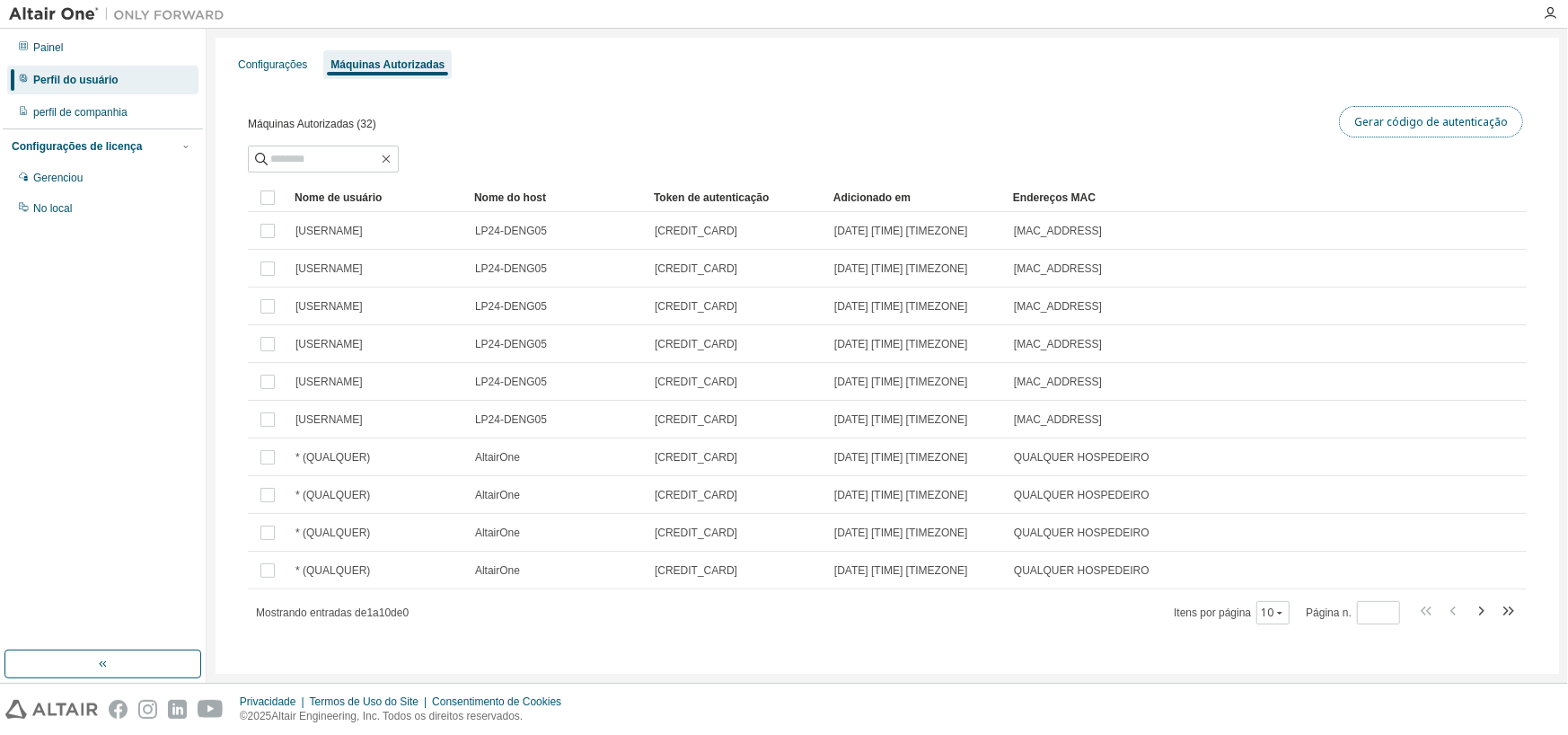 click on "Gerar código de autenticação" at bounding box center [1431, 121] 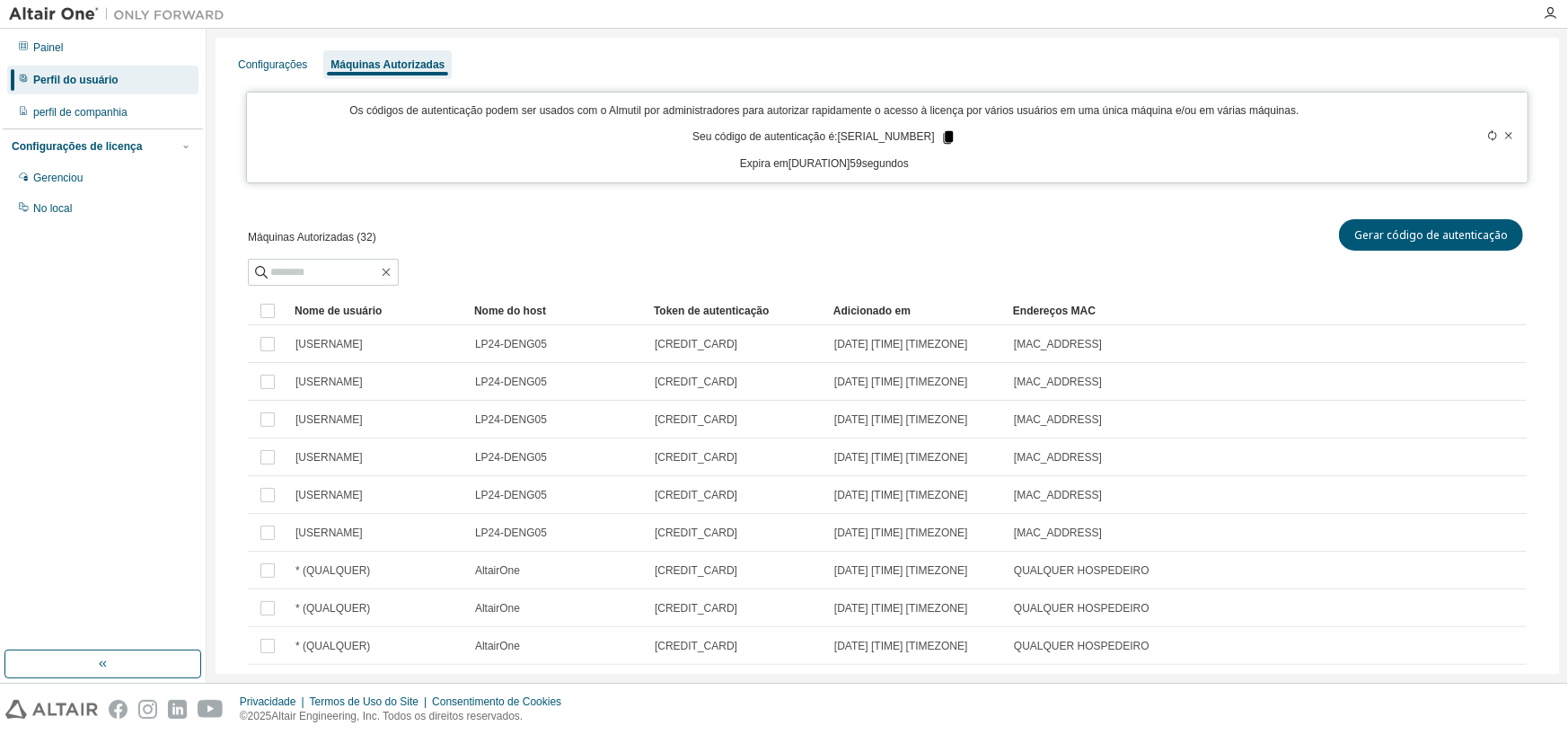 click 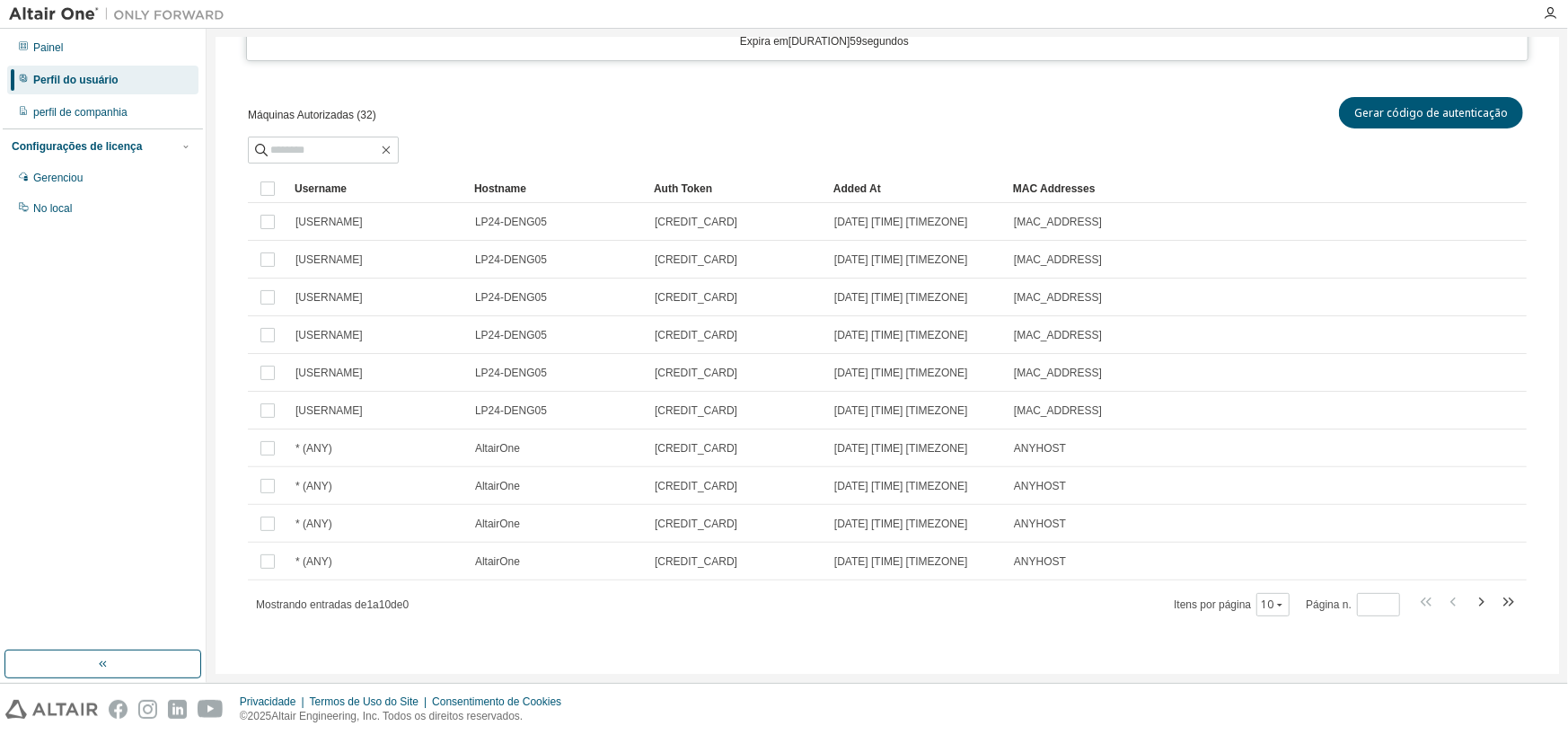 scroll, scrollTop: 0, scrollLeft: 0, axis: both 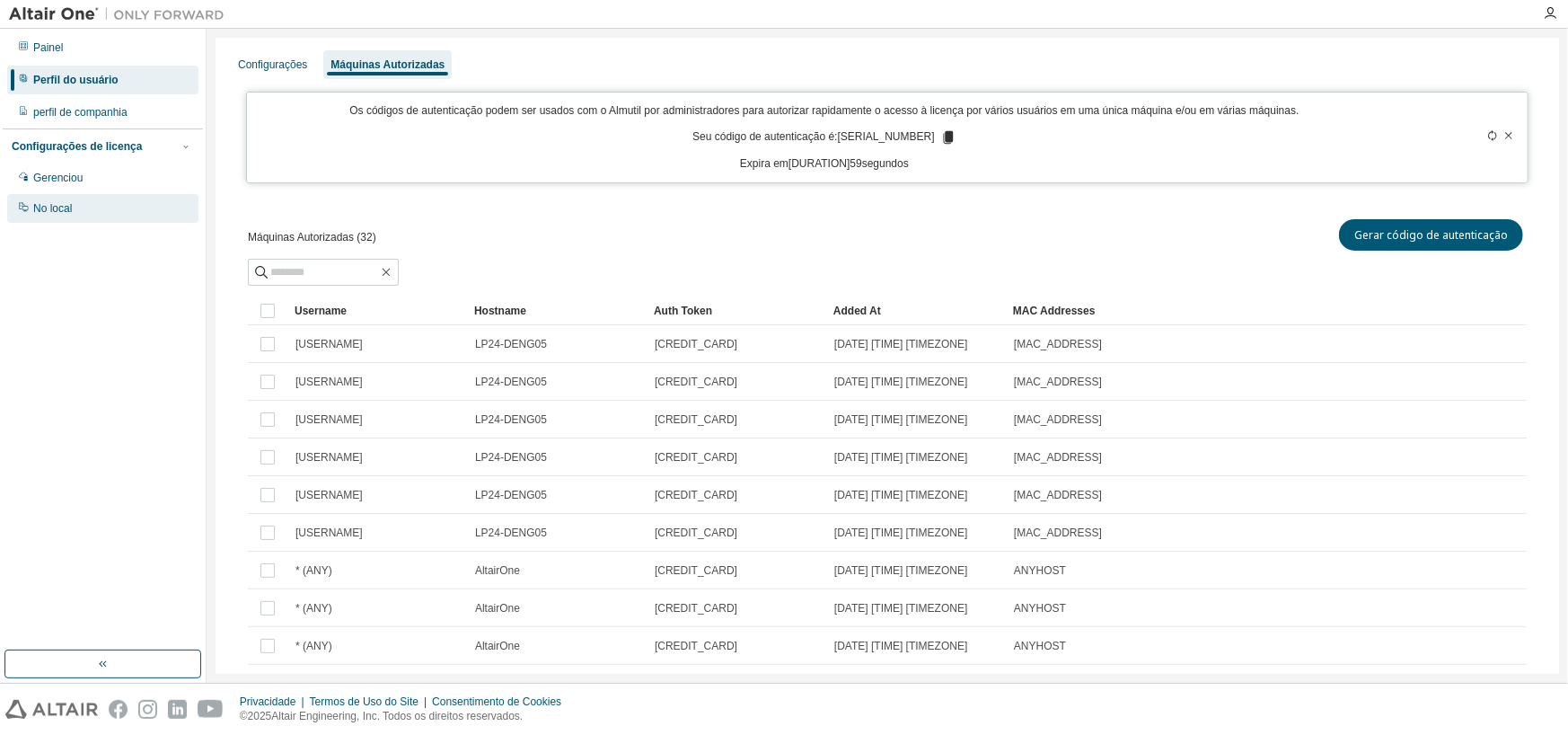 click on "No local" at bounding box center [52, 208] 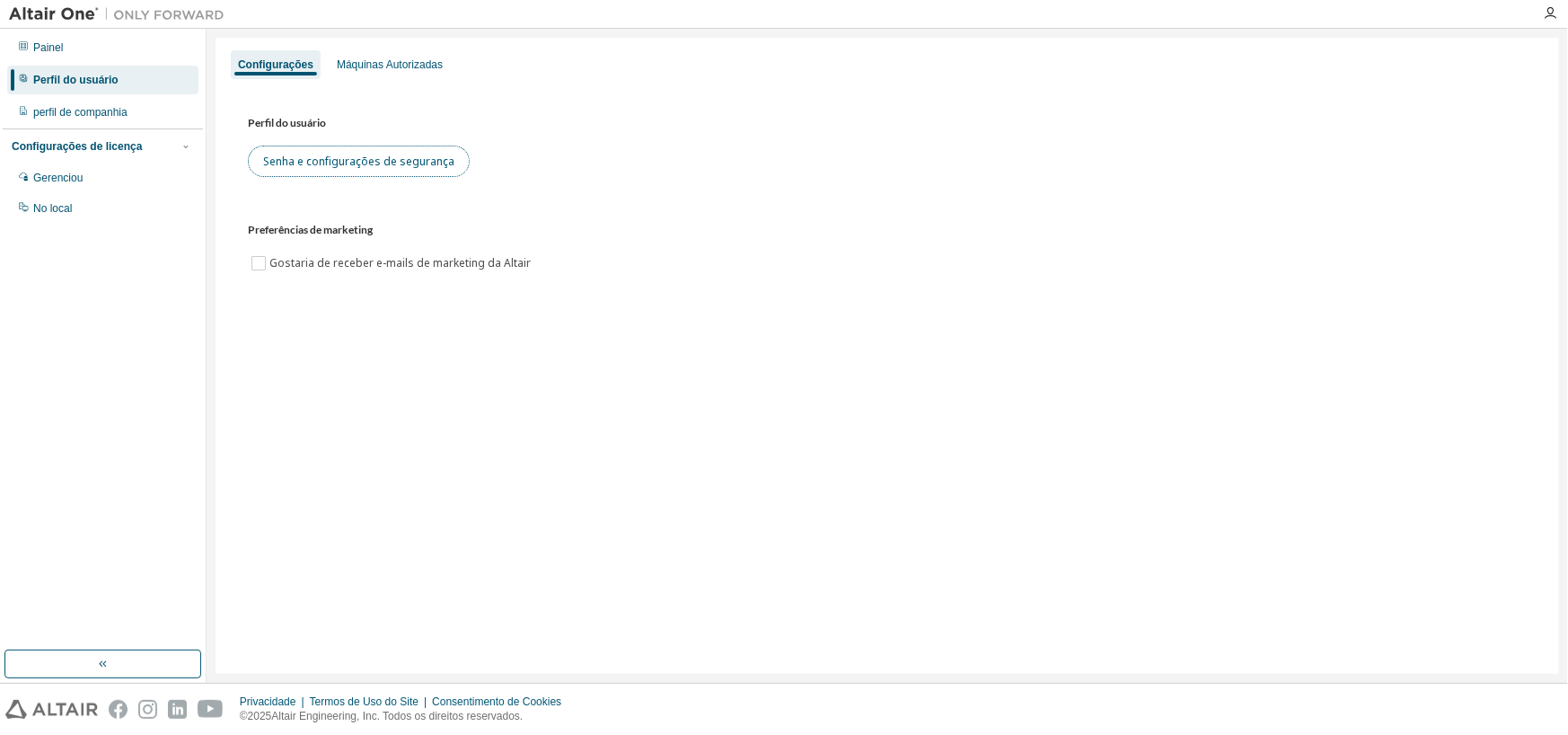 click on "Senha e configurações de segurança" at bounding box center (358, 161) 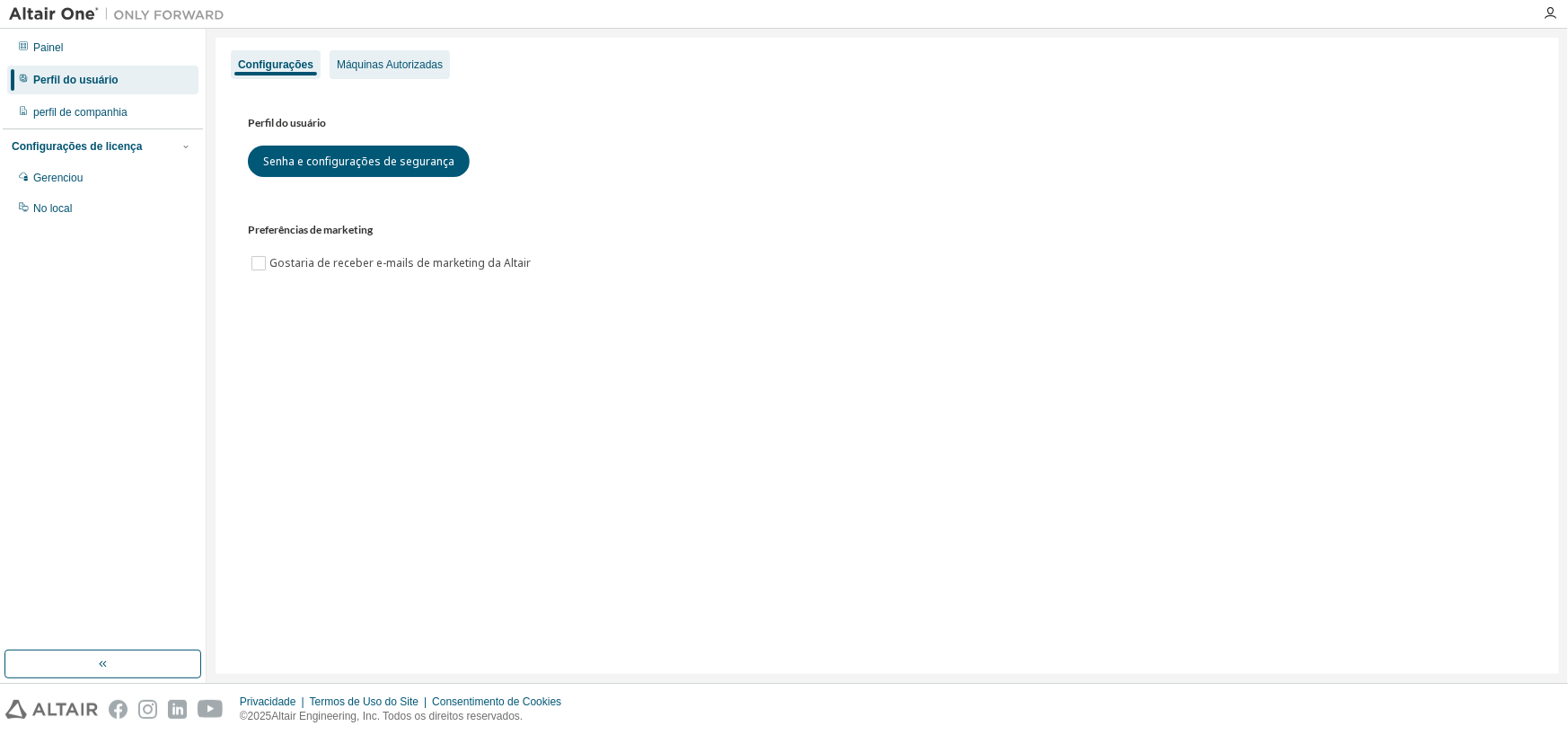 click on "Máquinas Autorizadas" at bounding box center [390, 65] 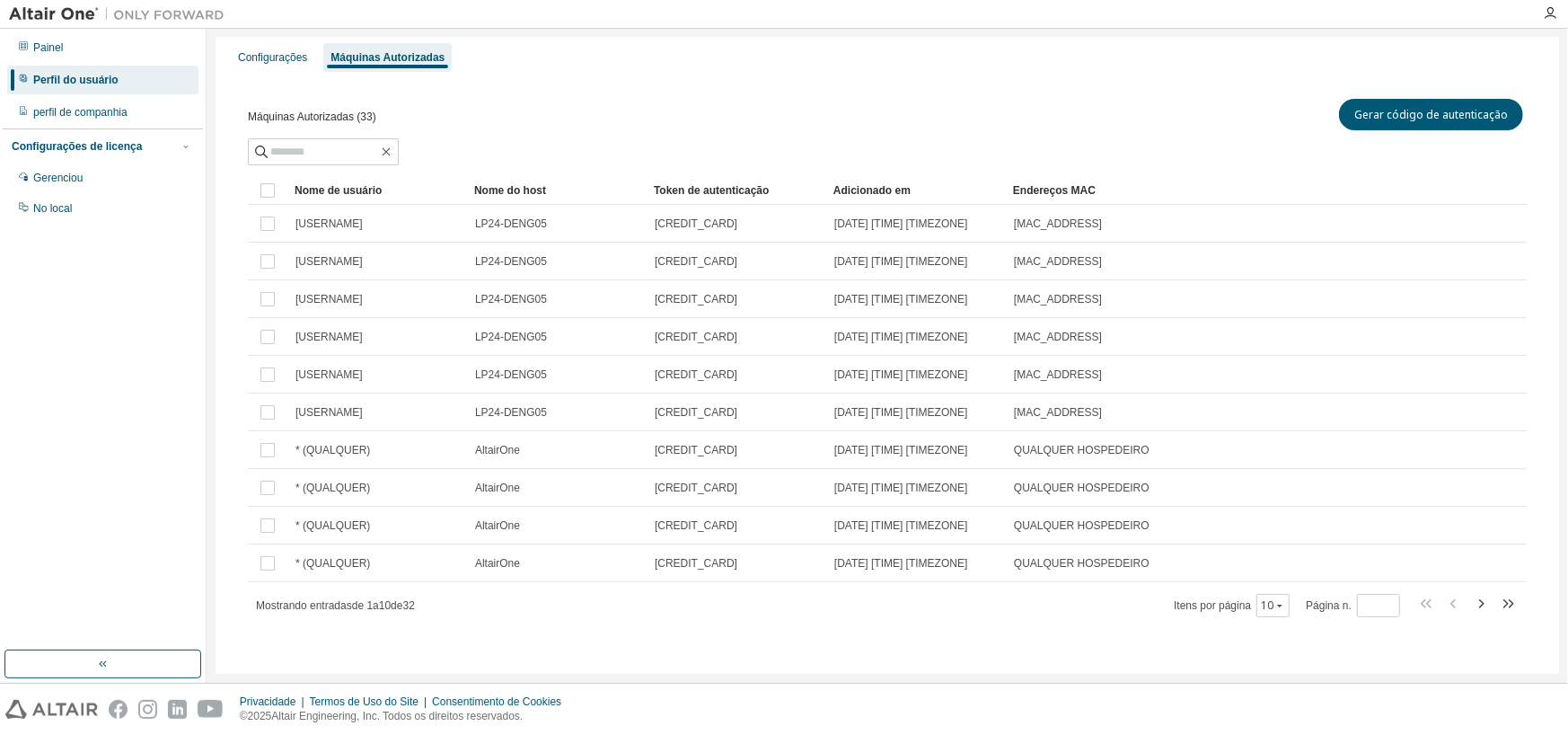 scroll, scrollTop: 9, scrollLeft: 0, axis: vertical 